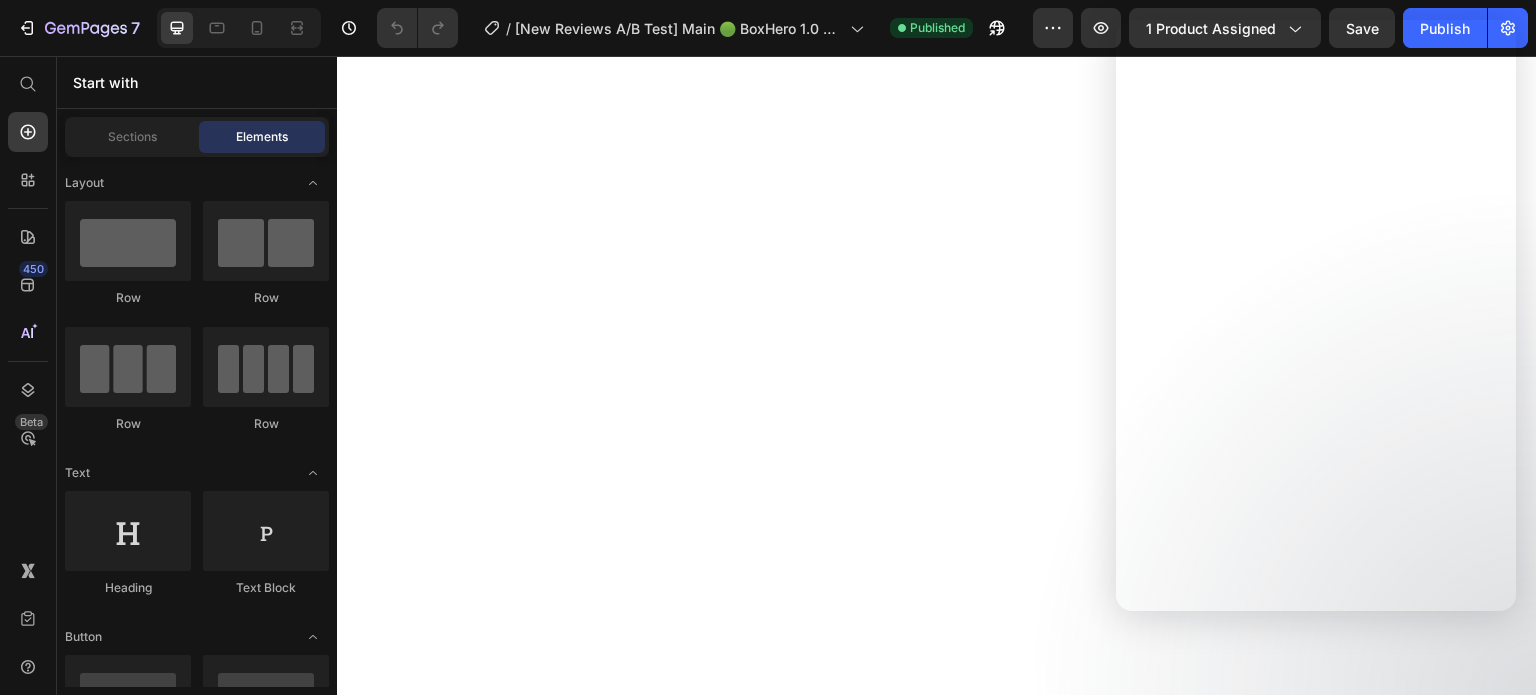 scroll, scrollTop: 0, scrollLeft: 0, axis: both 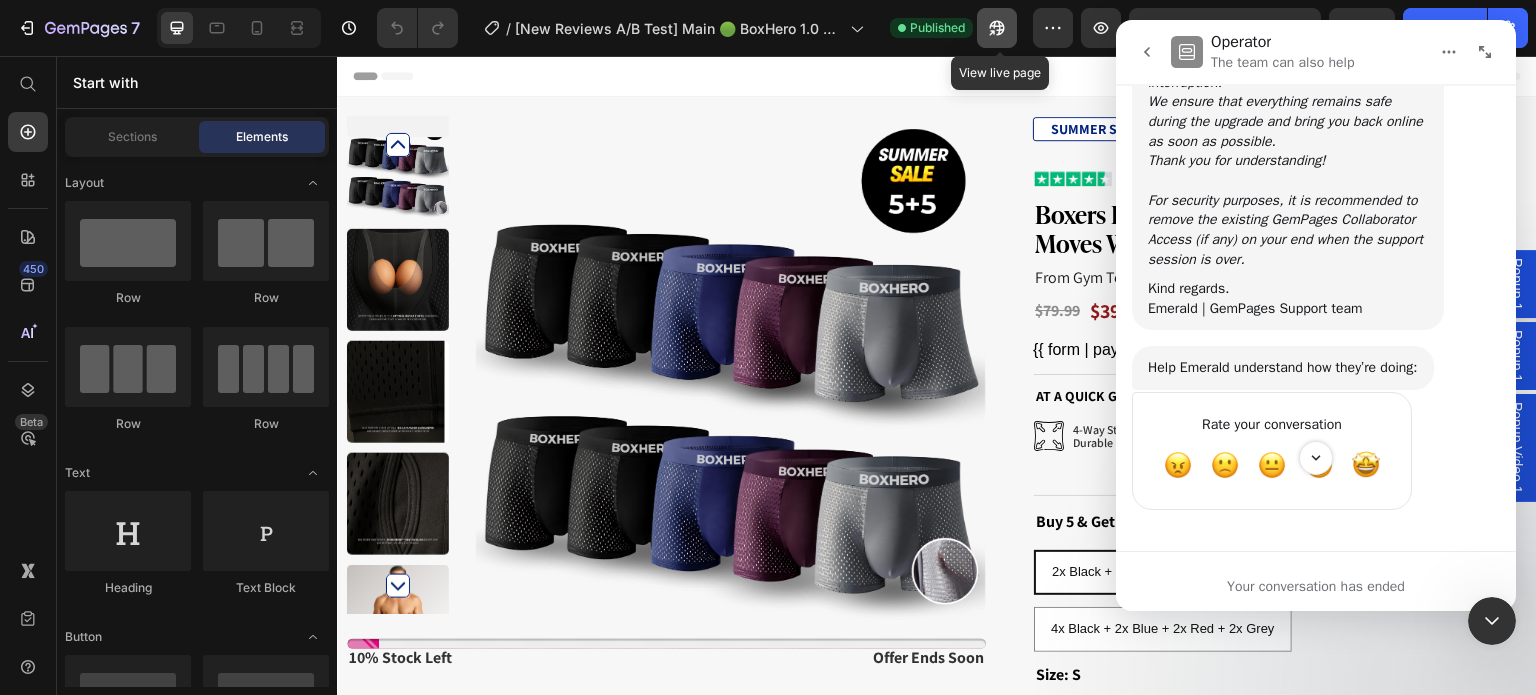 click 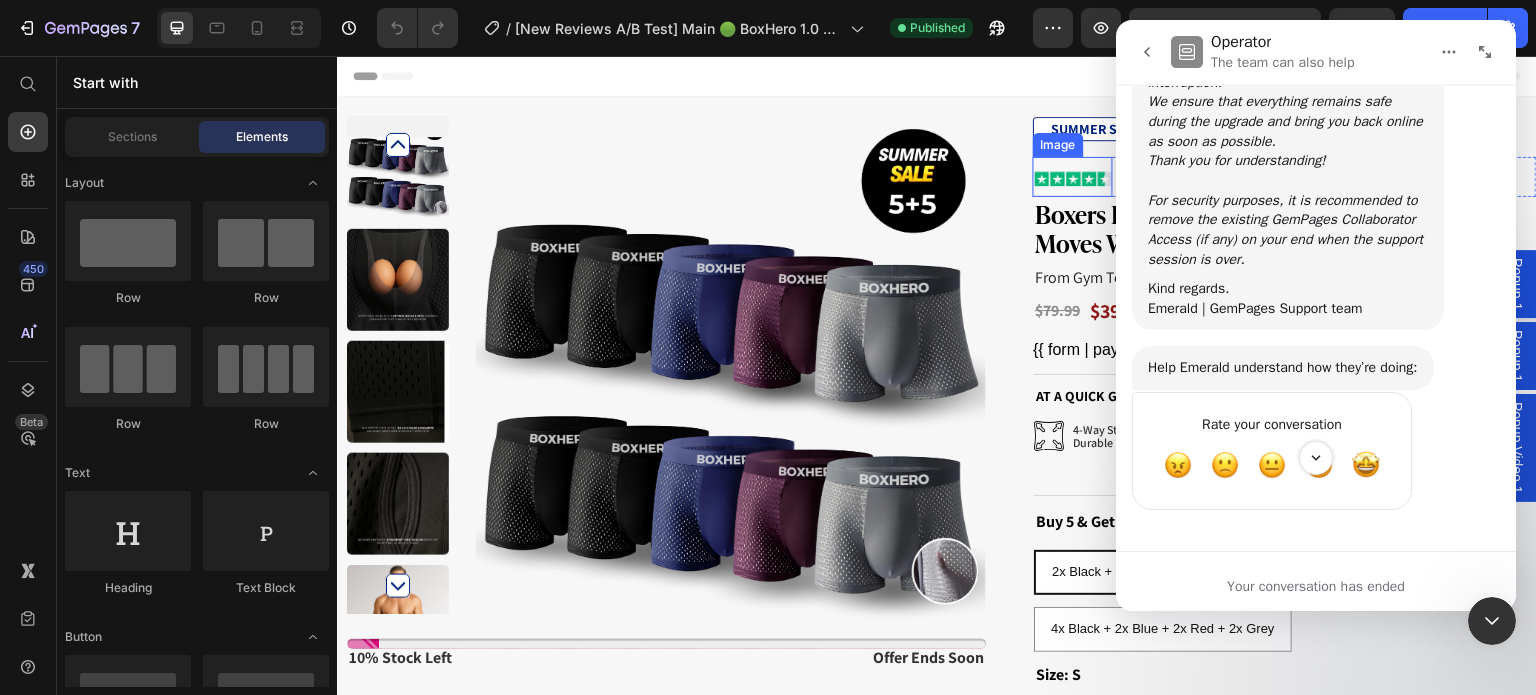 click at bounding box center [1073, 177] 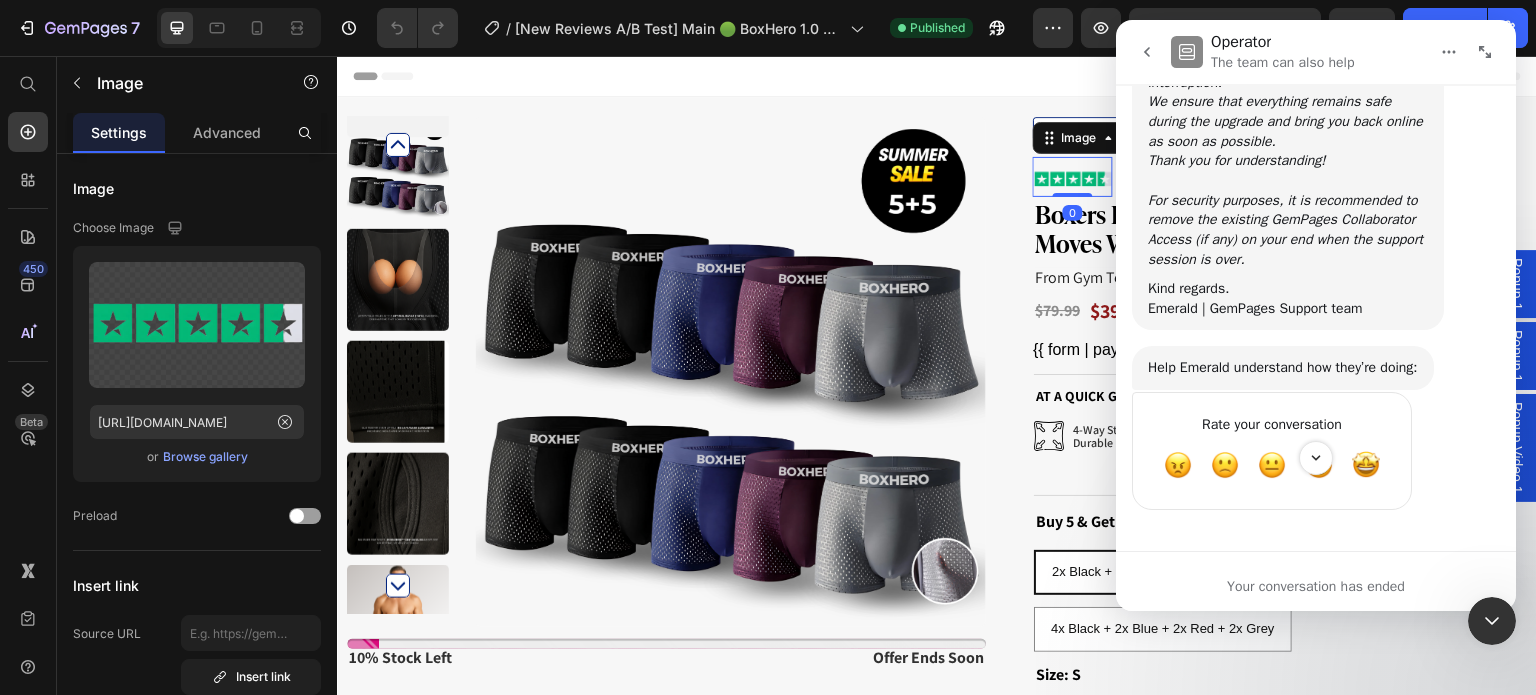 drag, startPoint x: 1489, startPoint y: 621, endPoint x: 2414, endPoint y: 711, distance: 929.36804 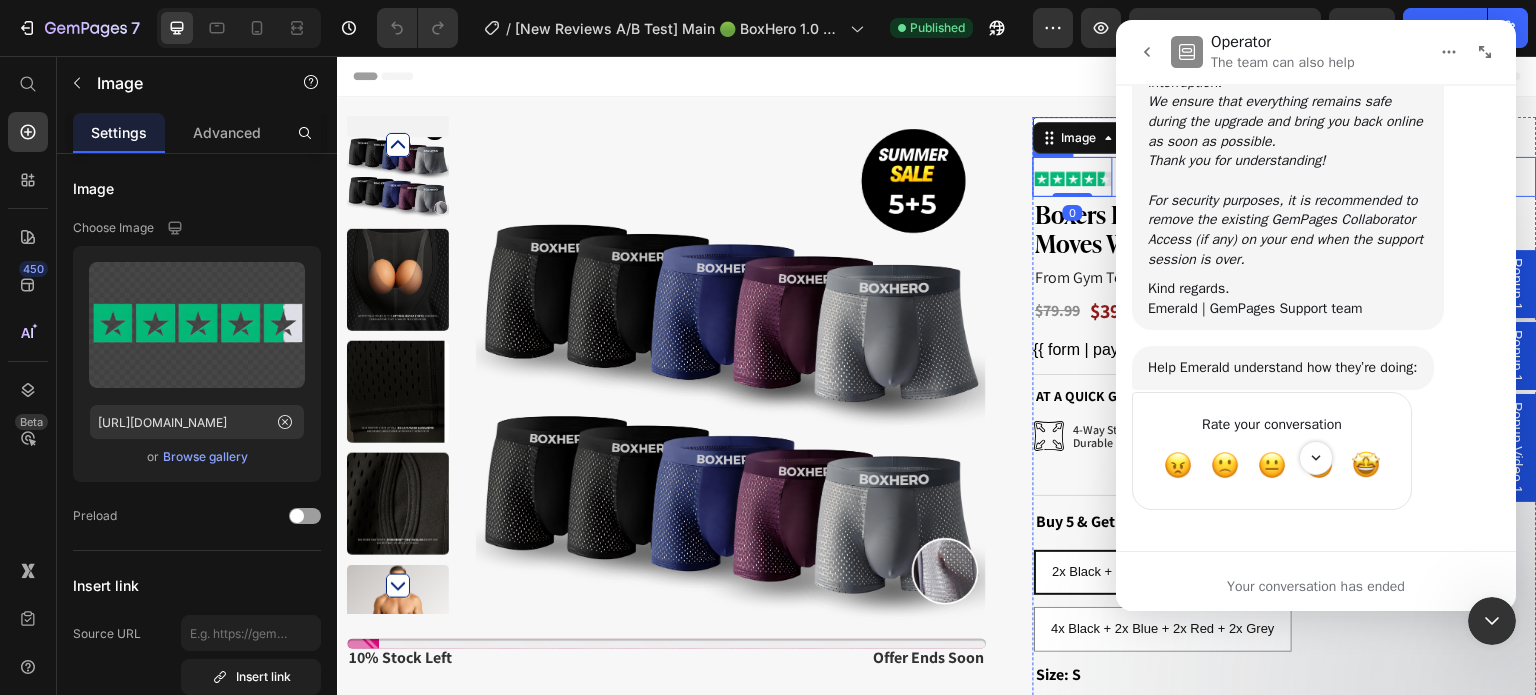 click on "Image   0 (199+) Reviews Text Block Row" at bounding box center [1285, 177] 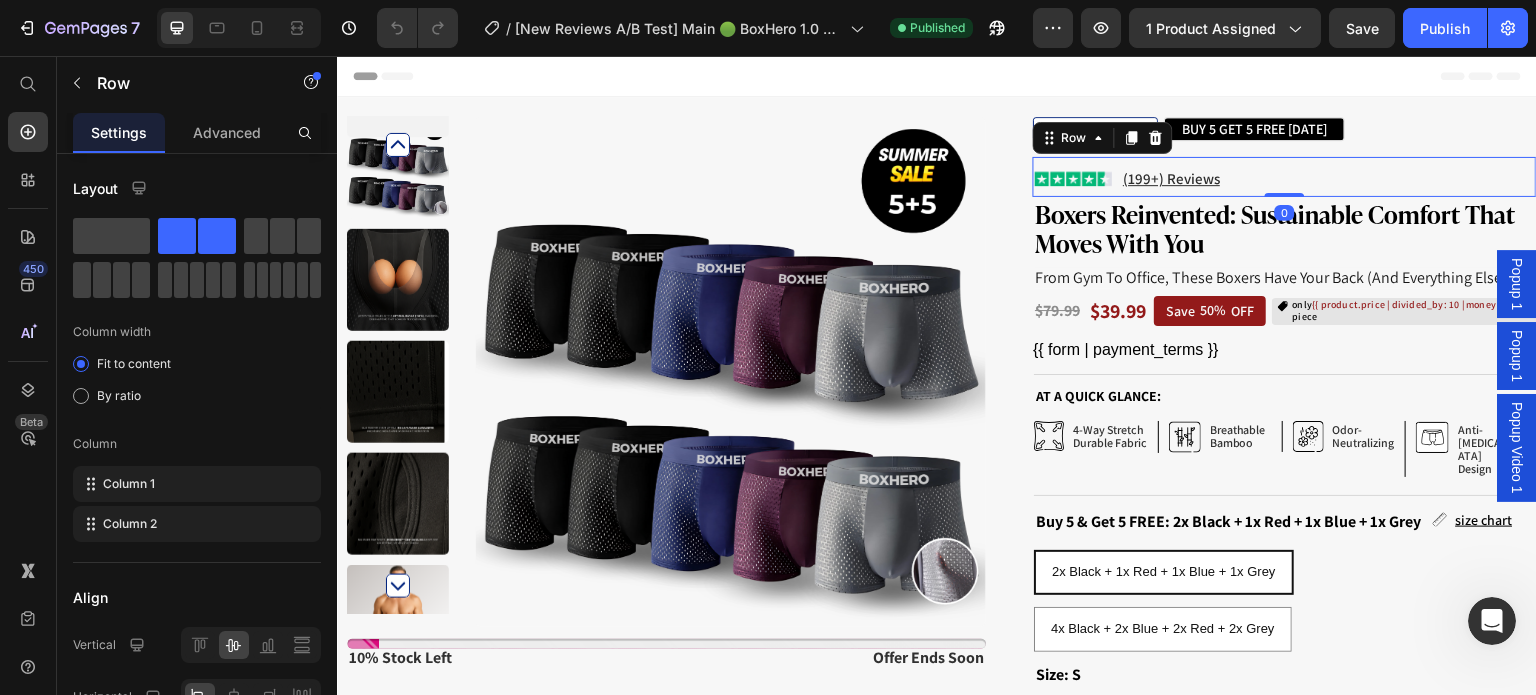 click on "Image (199+) Reviews Text Block Row   0" at bounding box center [1285, 177] 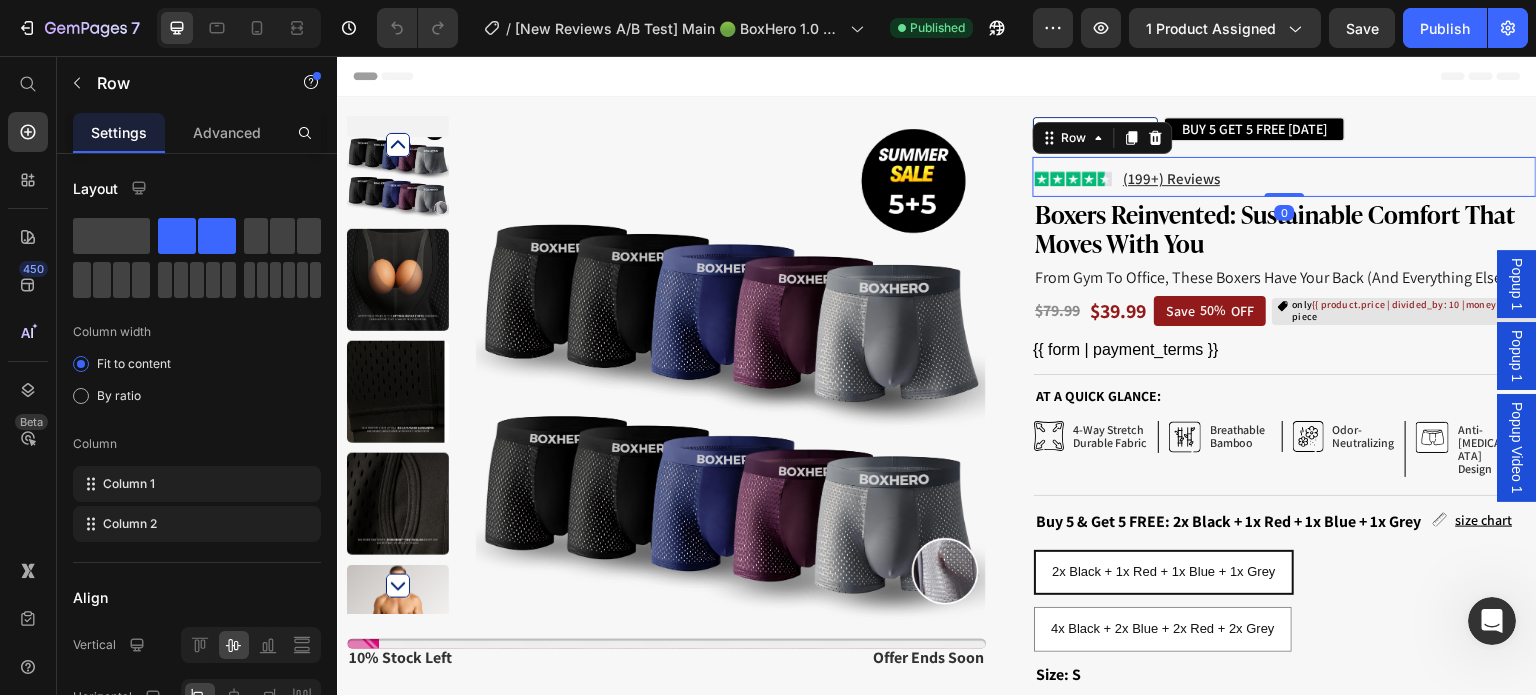 scroll, scrollTop: 0, scrollLeft: 0, axis: both 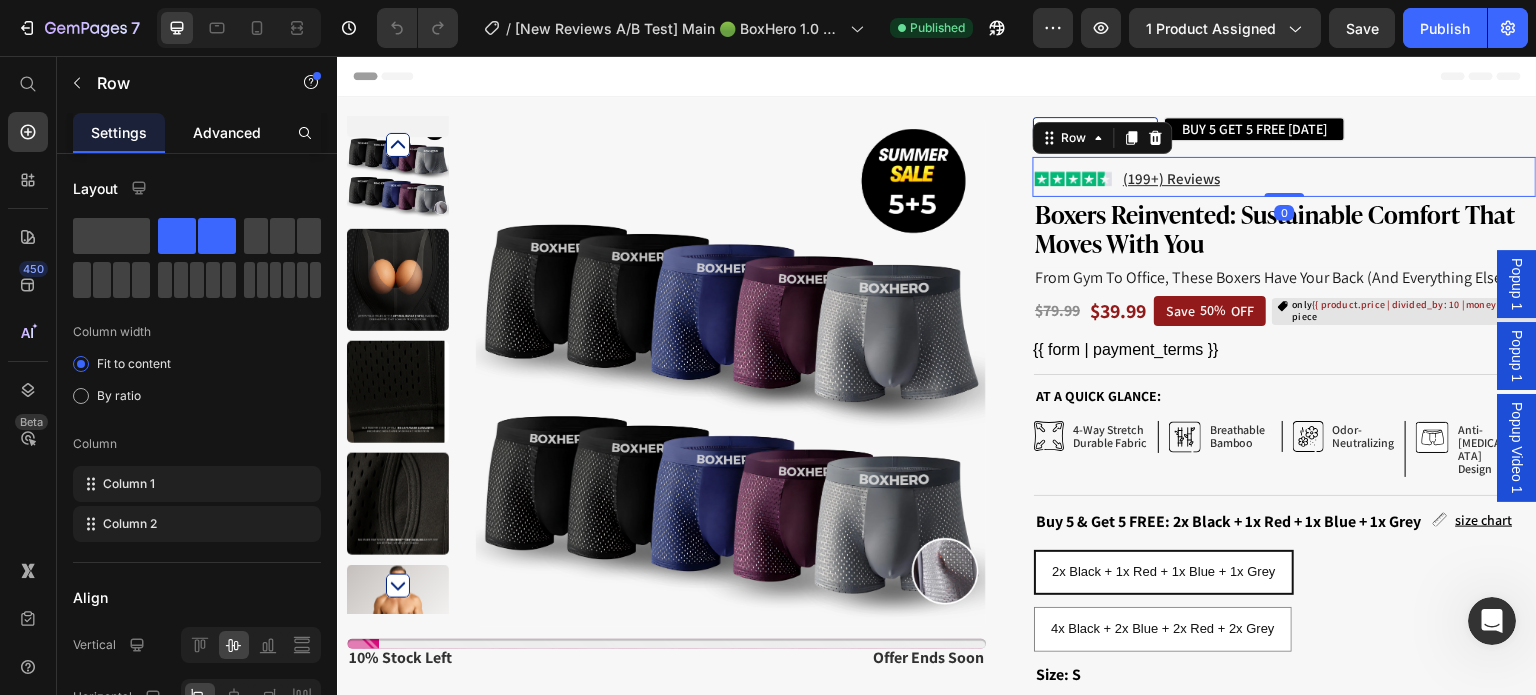 click on "Advanced" at bounding box center [227, 132] 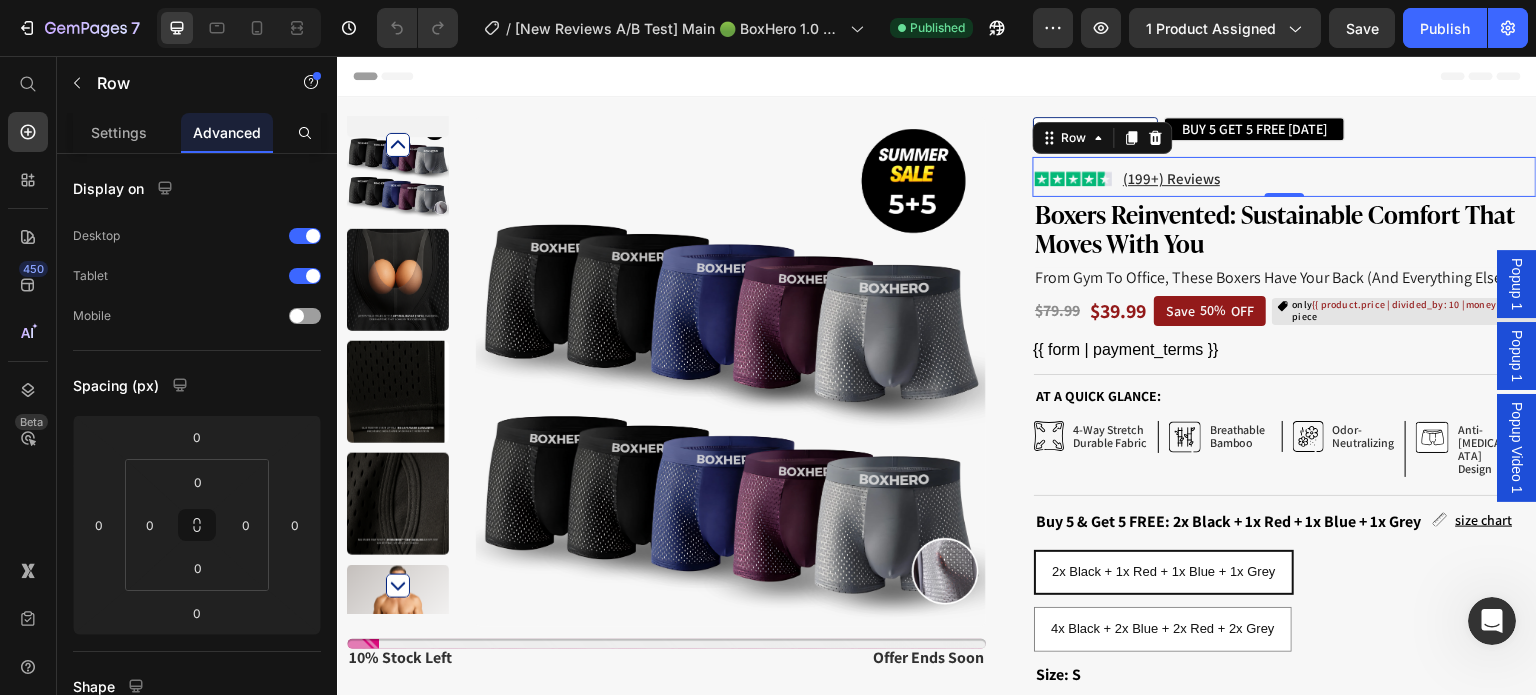 click on "SUMMER SALE Text Block BUY 5 GET 5 FREE [DATE] Text Block Row" at bounding box center [1285, 137] 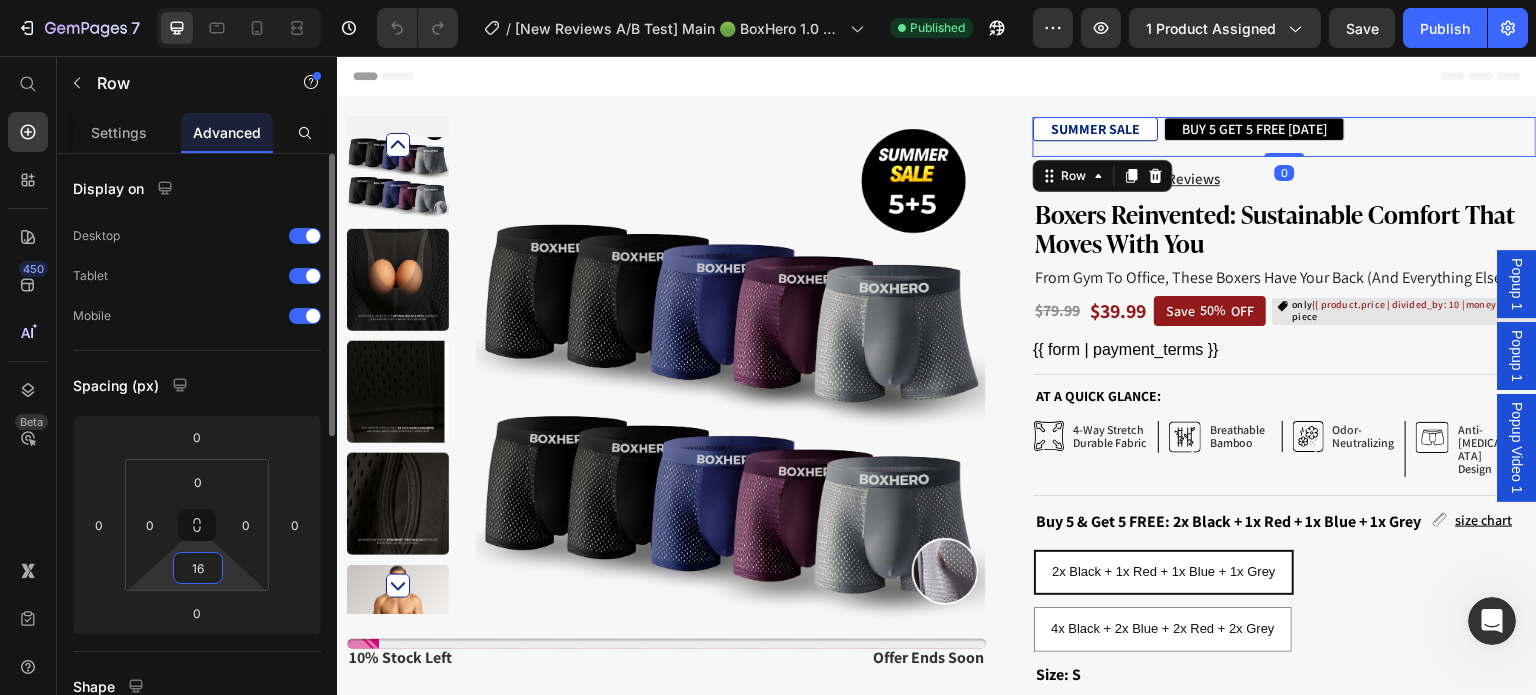 click on "16" at bounding box center (198, 568) 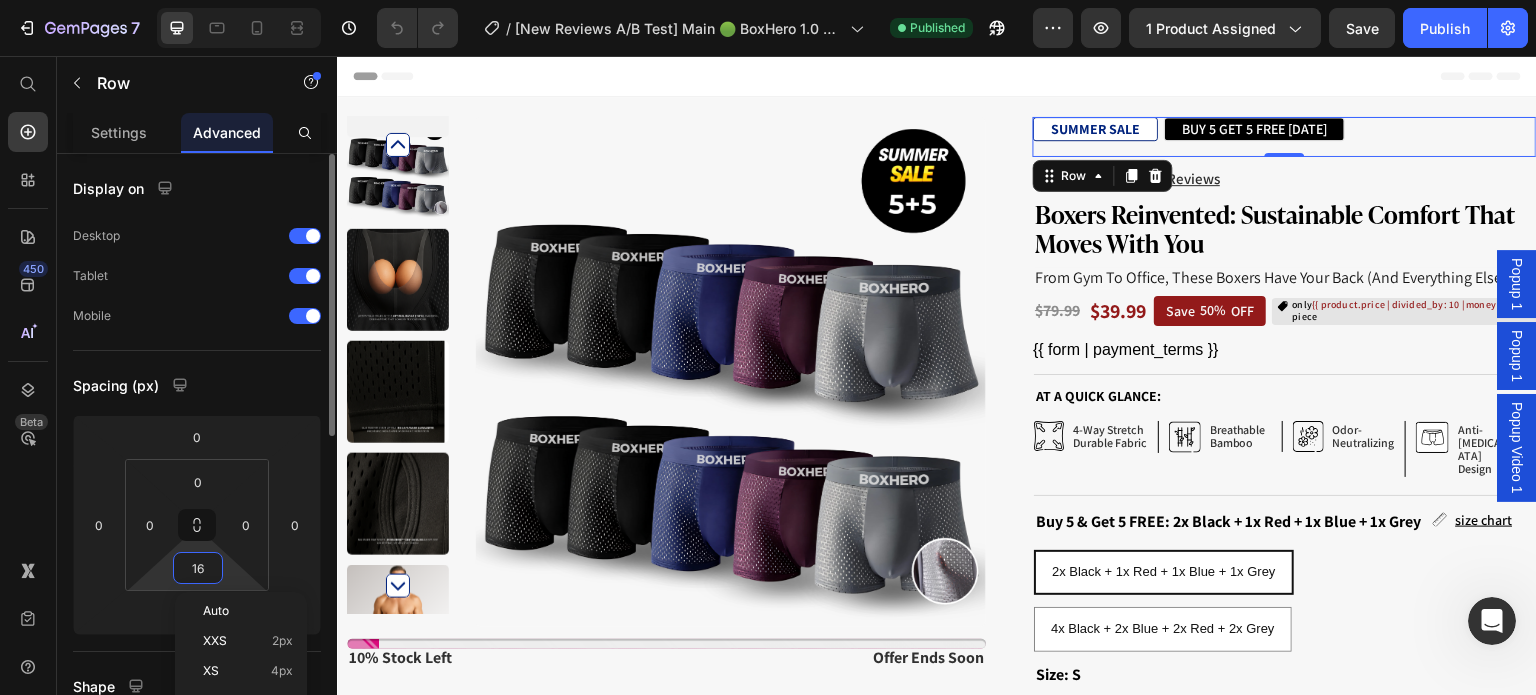 type on "8" 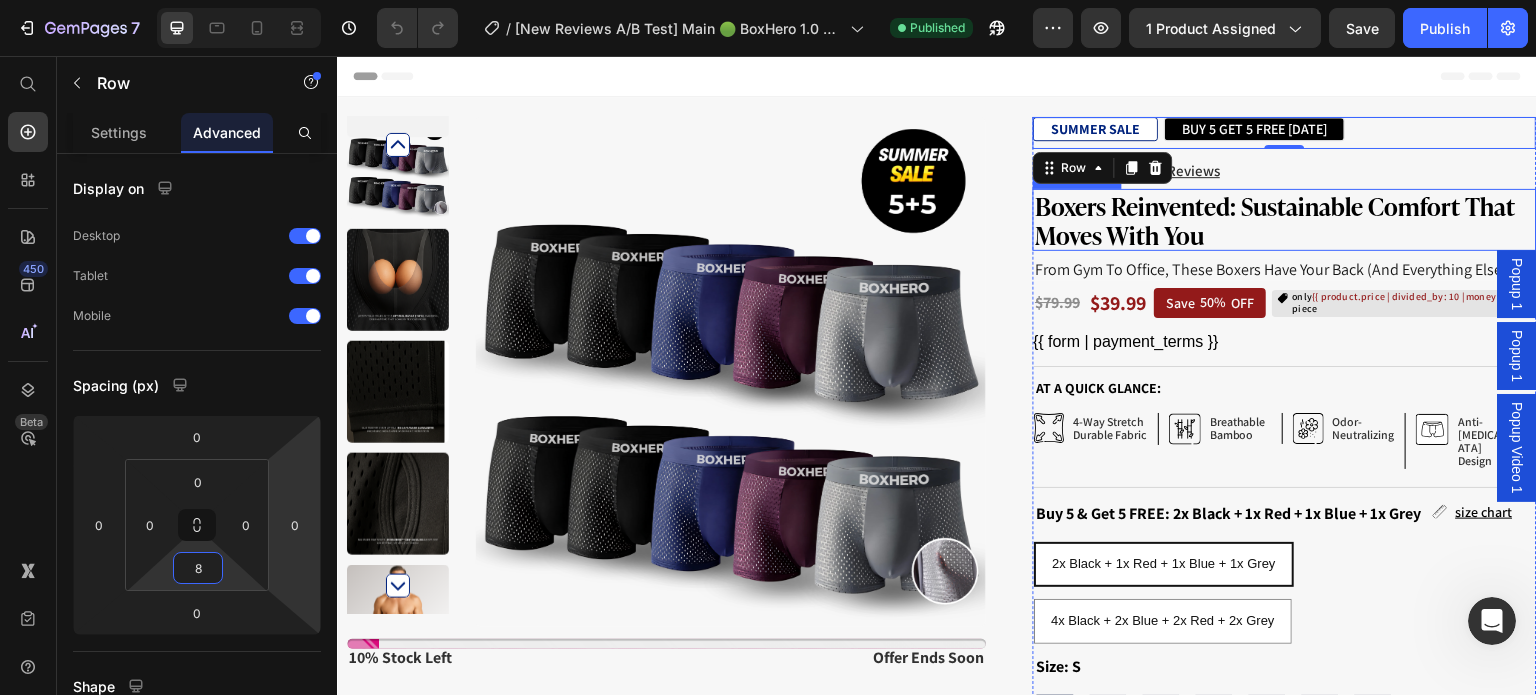 click on "Boxers Reinvented: Sustainable Comfort That Moves With You" at bounding box center [1285, 220] 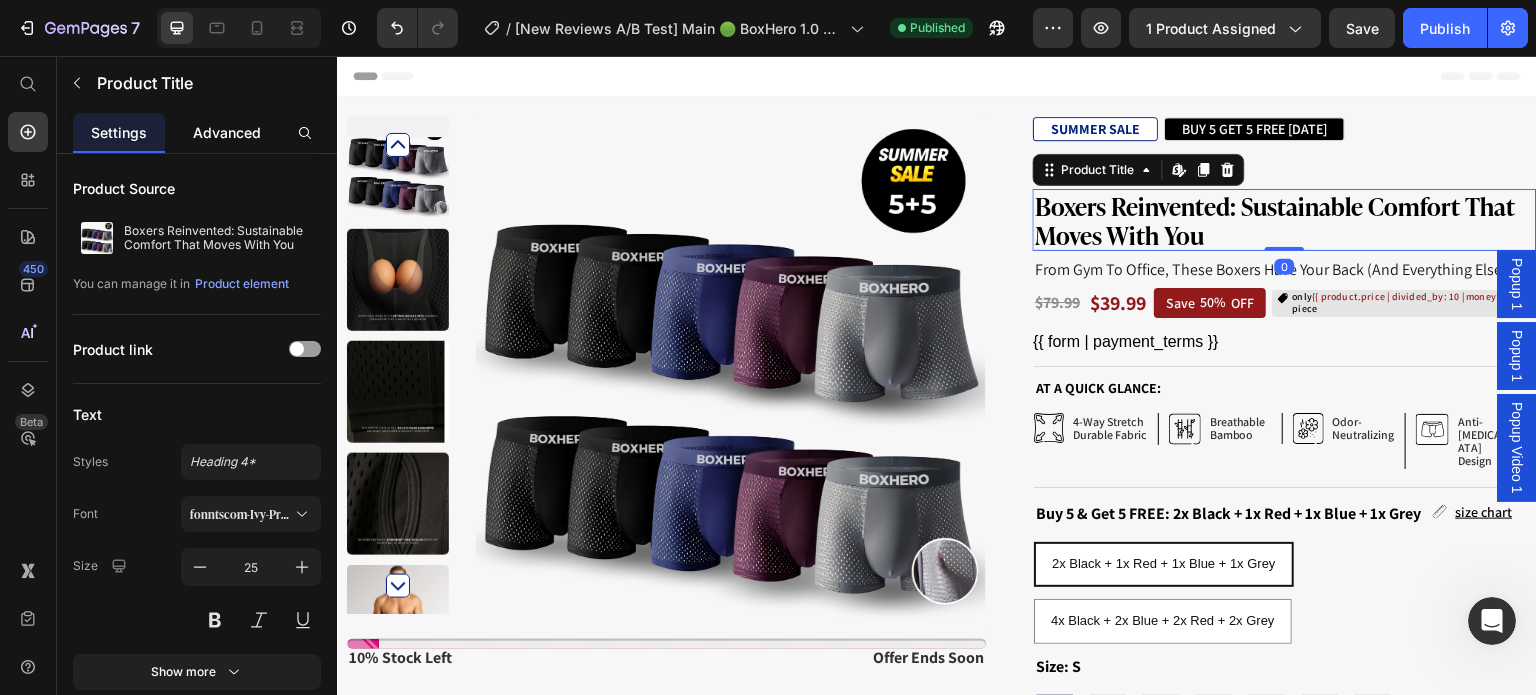 click on "Advanced" at bounding box center [227, 132] 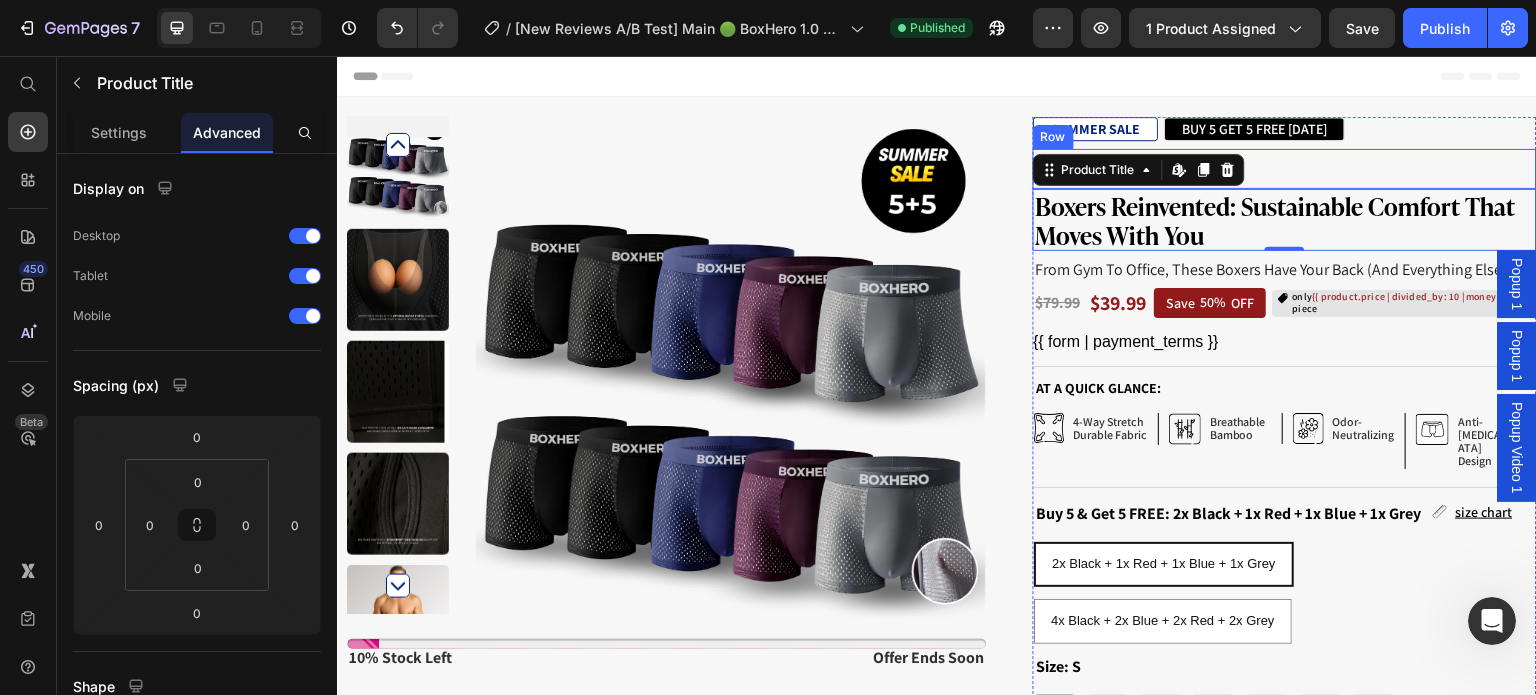 click on "Image (199+) Reviews Text Block Row" at bounding box center (1285, 169) 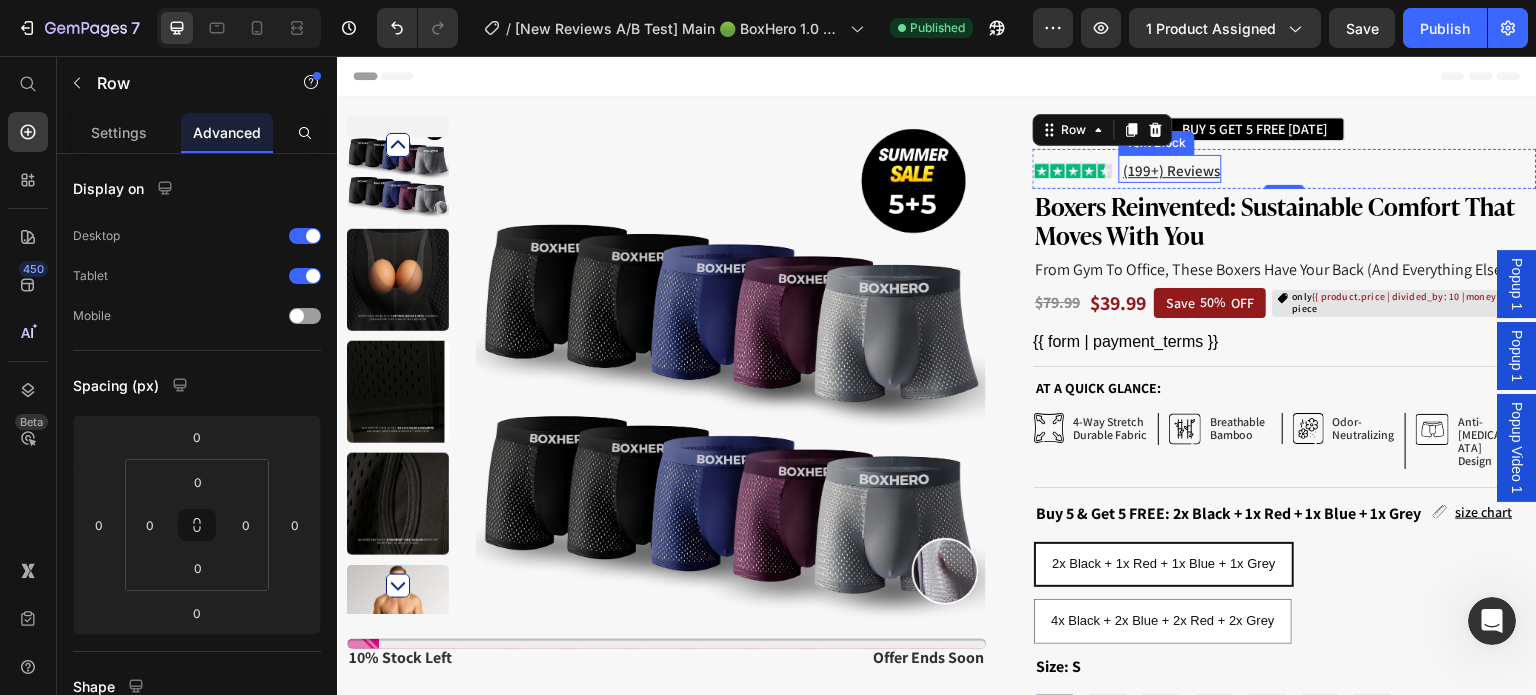 click on "(199+) Reviews" at bounding box center [1171, 170] 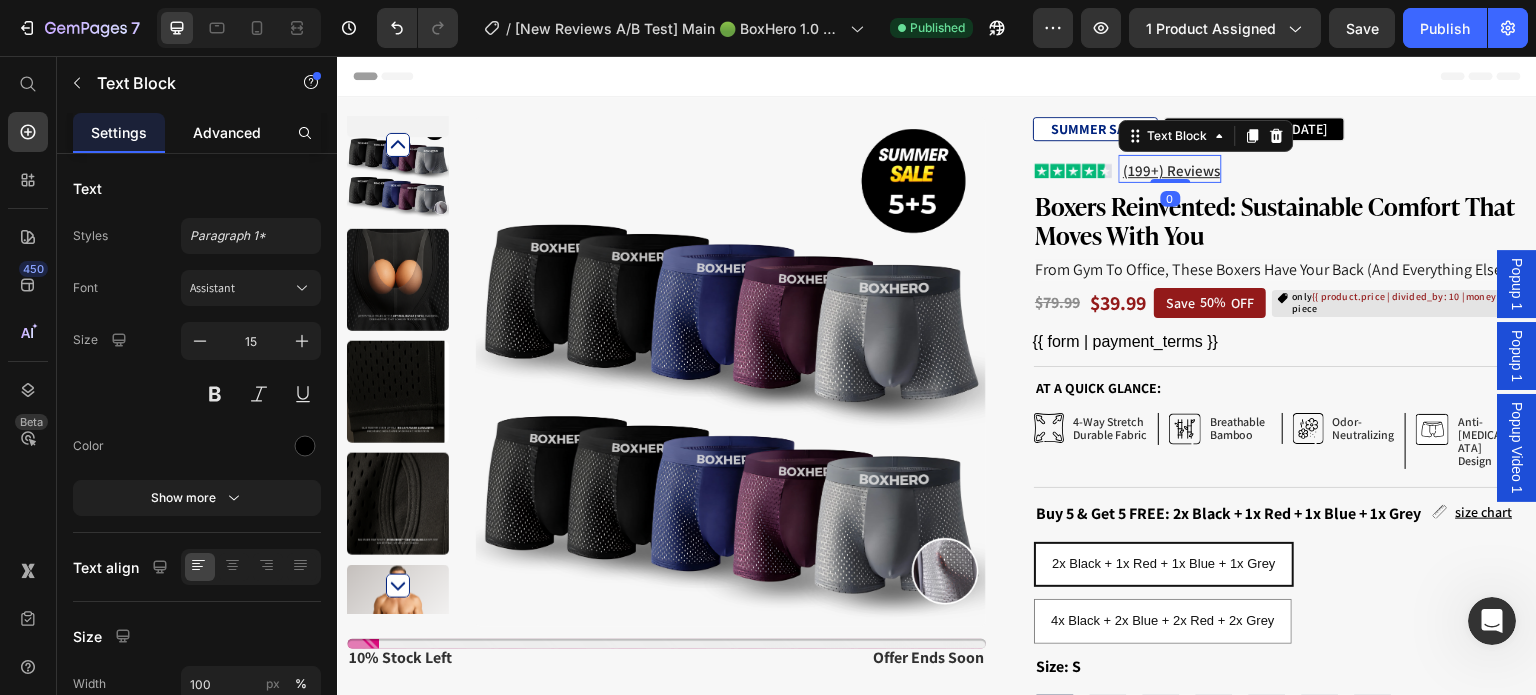 click on "Advanced" 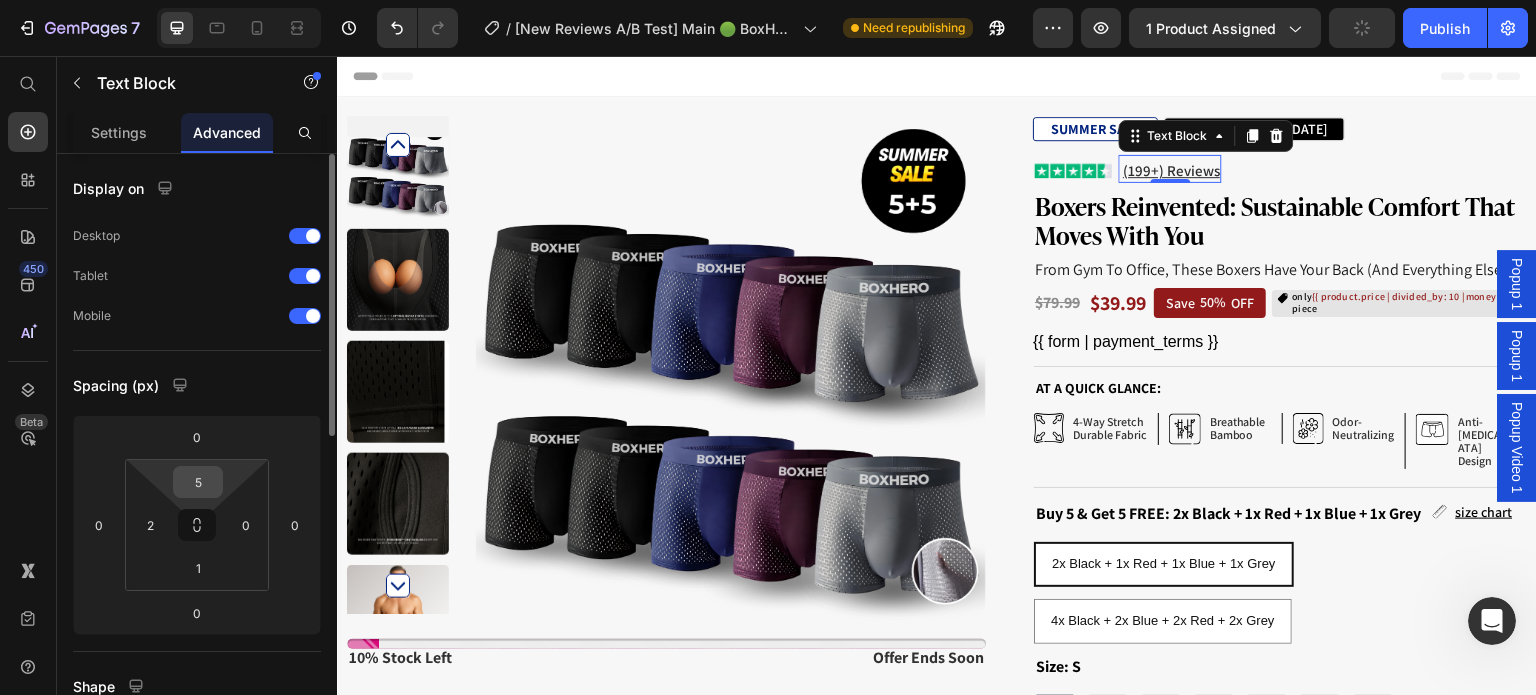 click on "5" at bounding box center [198, 482] 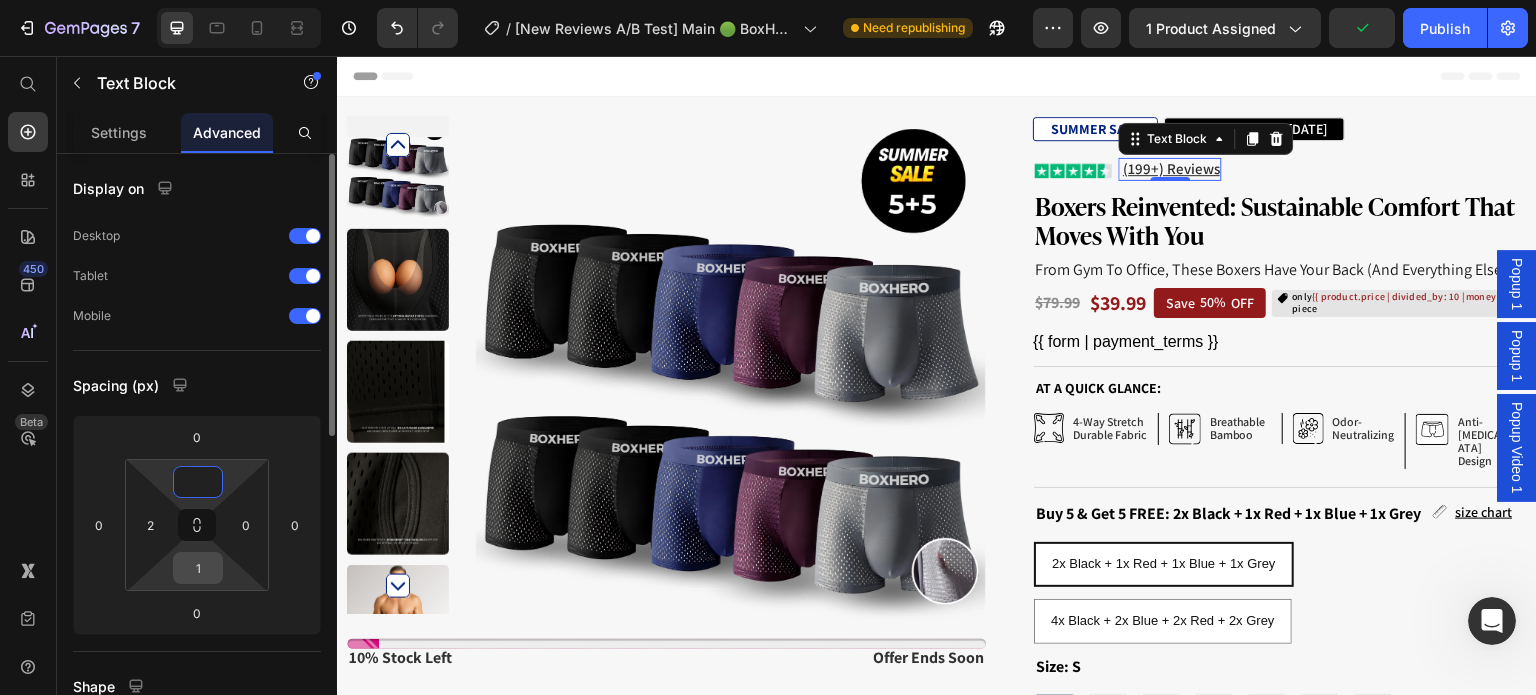 type on "0" 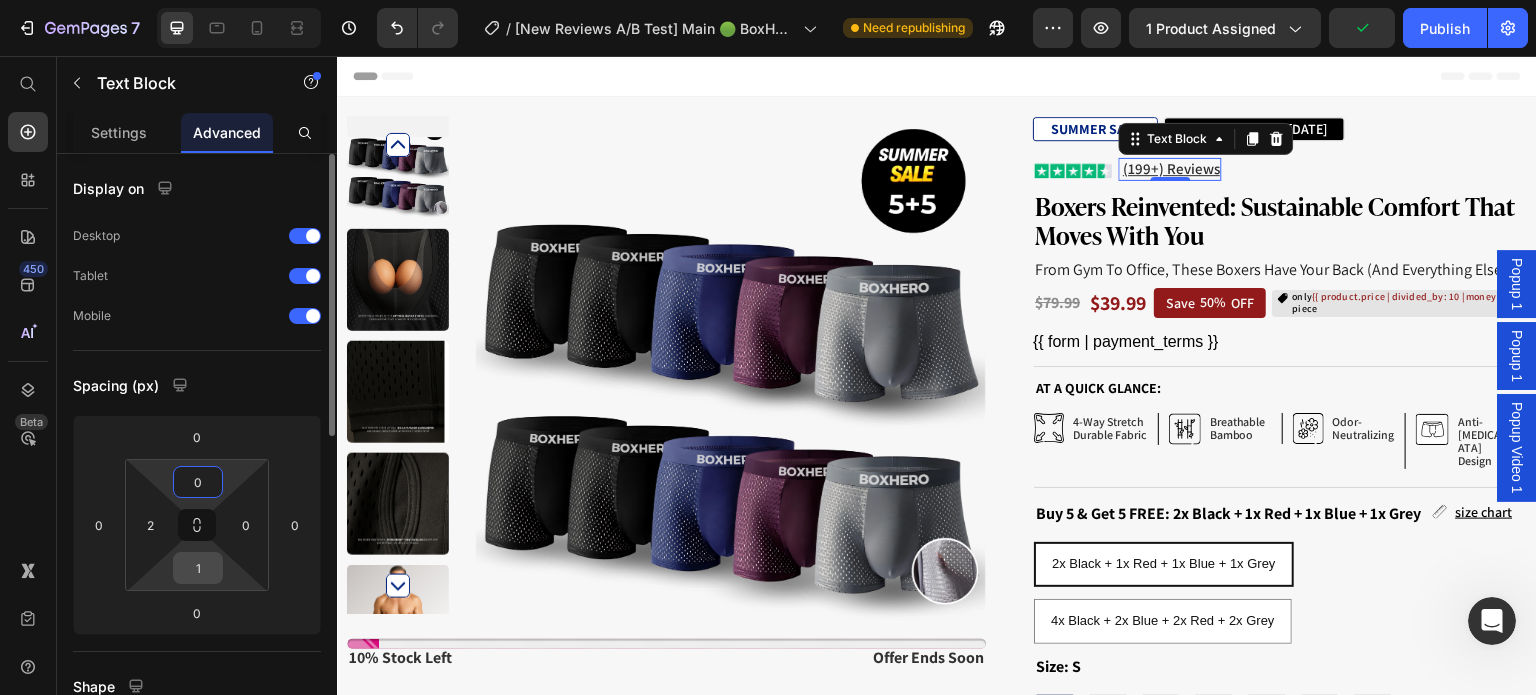 click on "1" at bounding box center (198, 568) 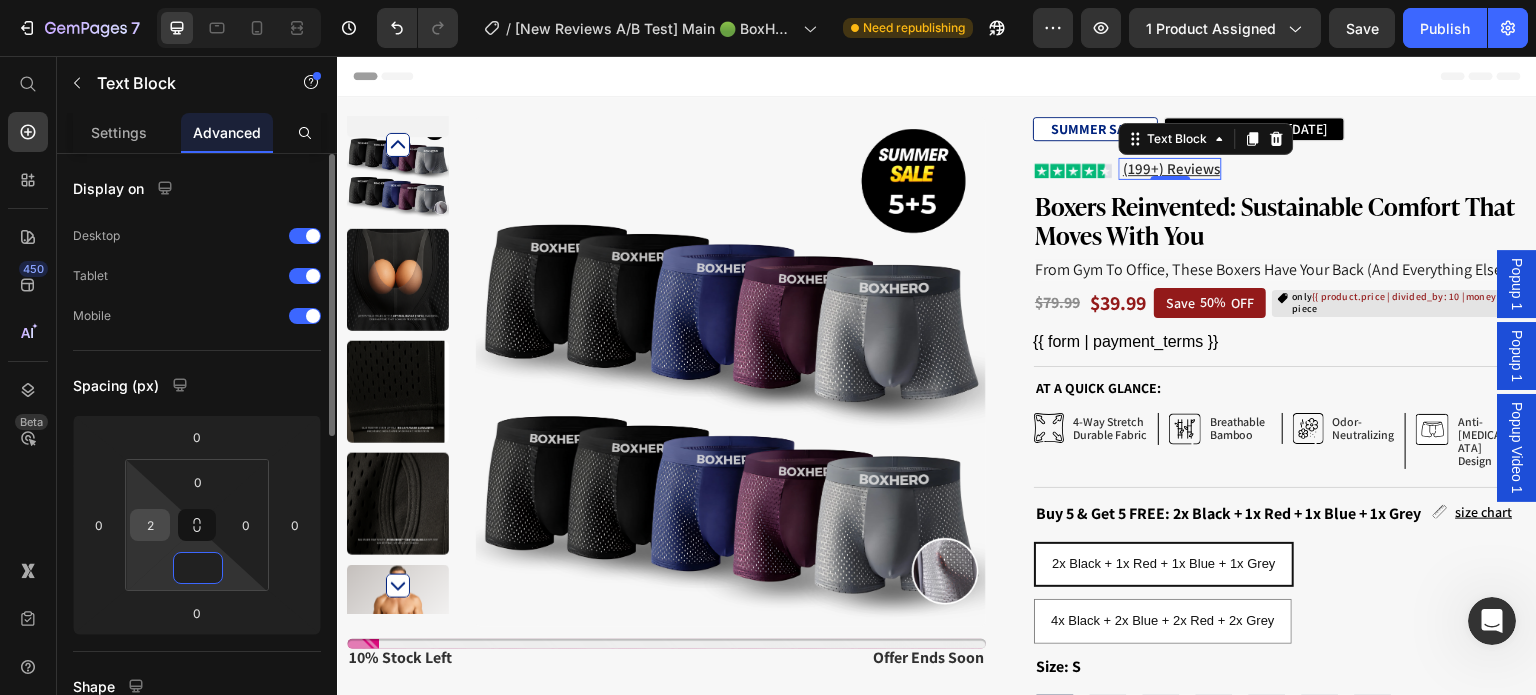 type on "0" 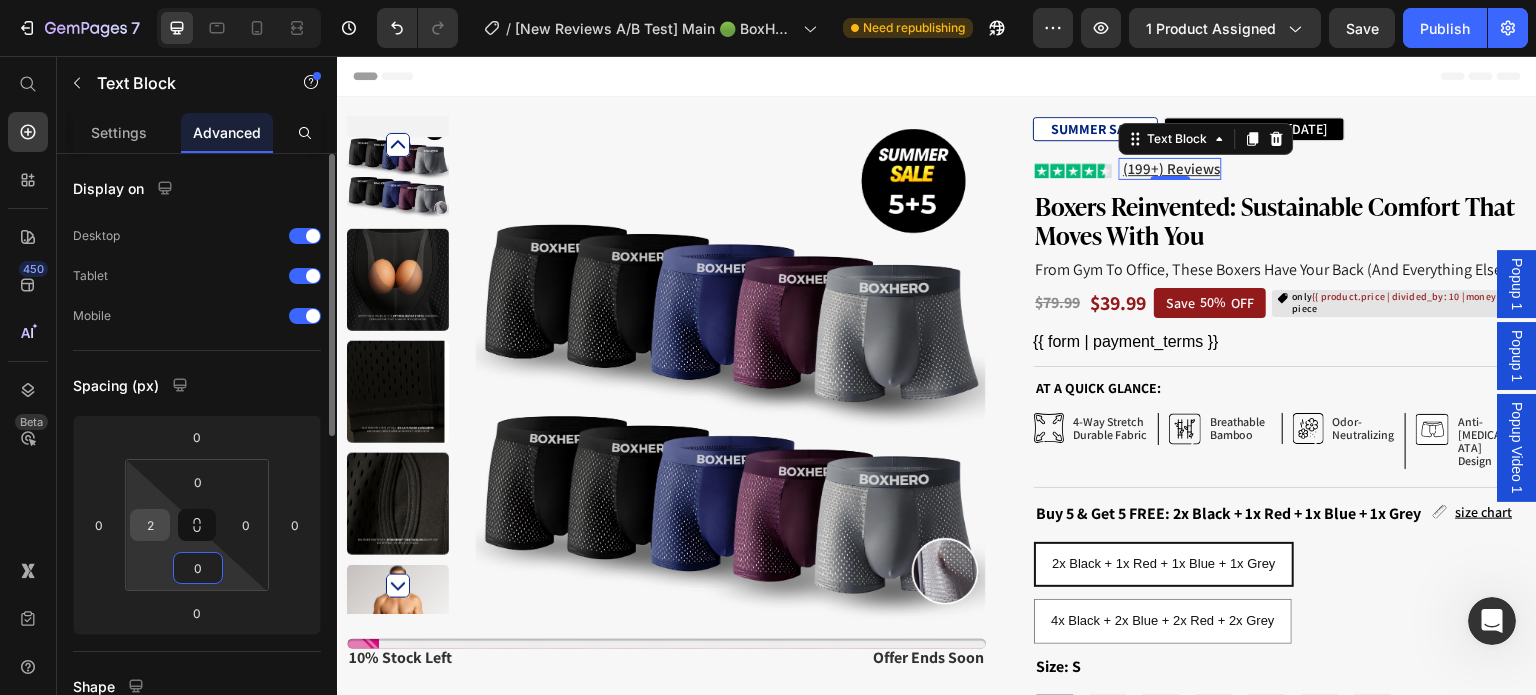 click on "2" at bounding box center (150, 525) 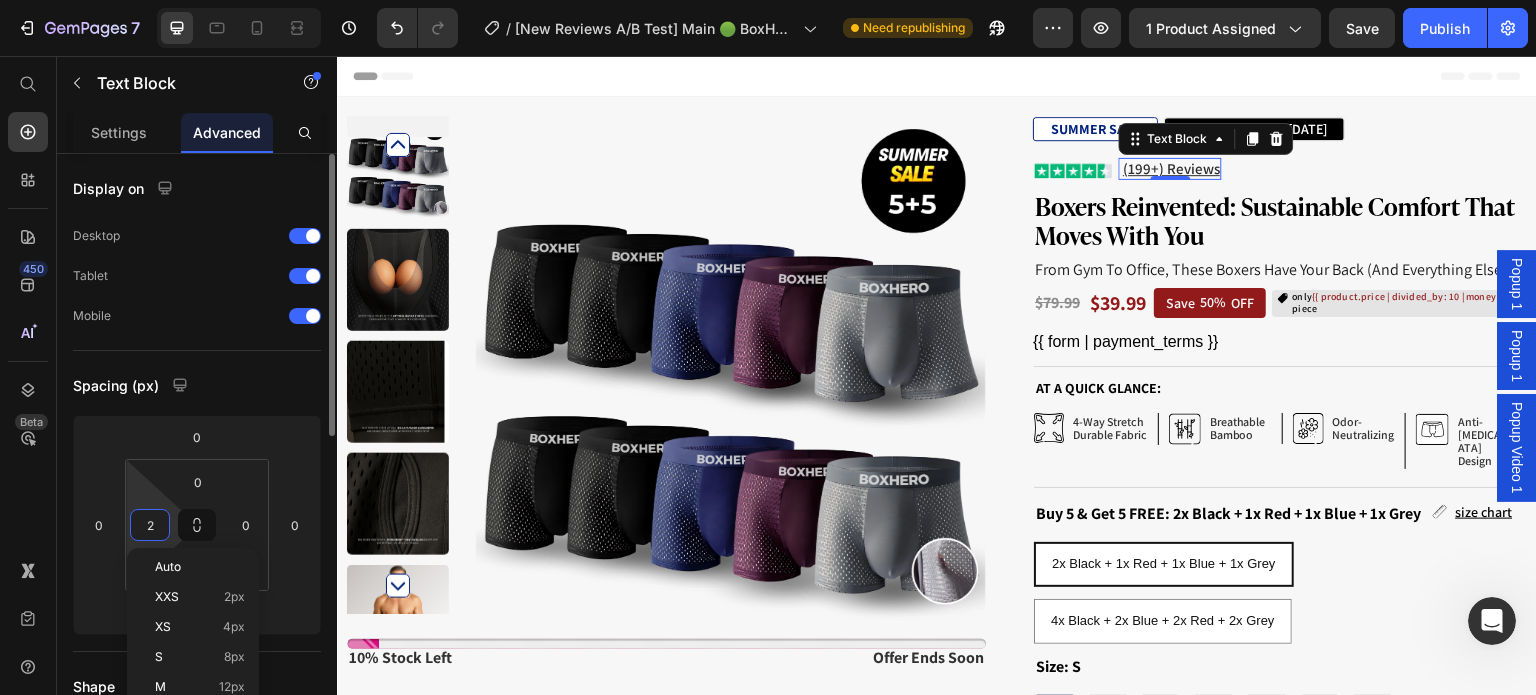 type 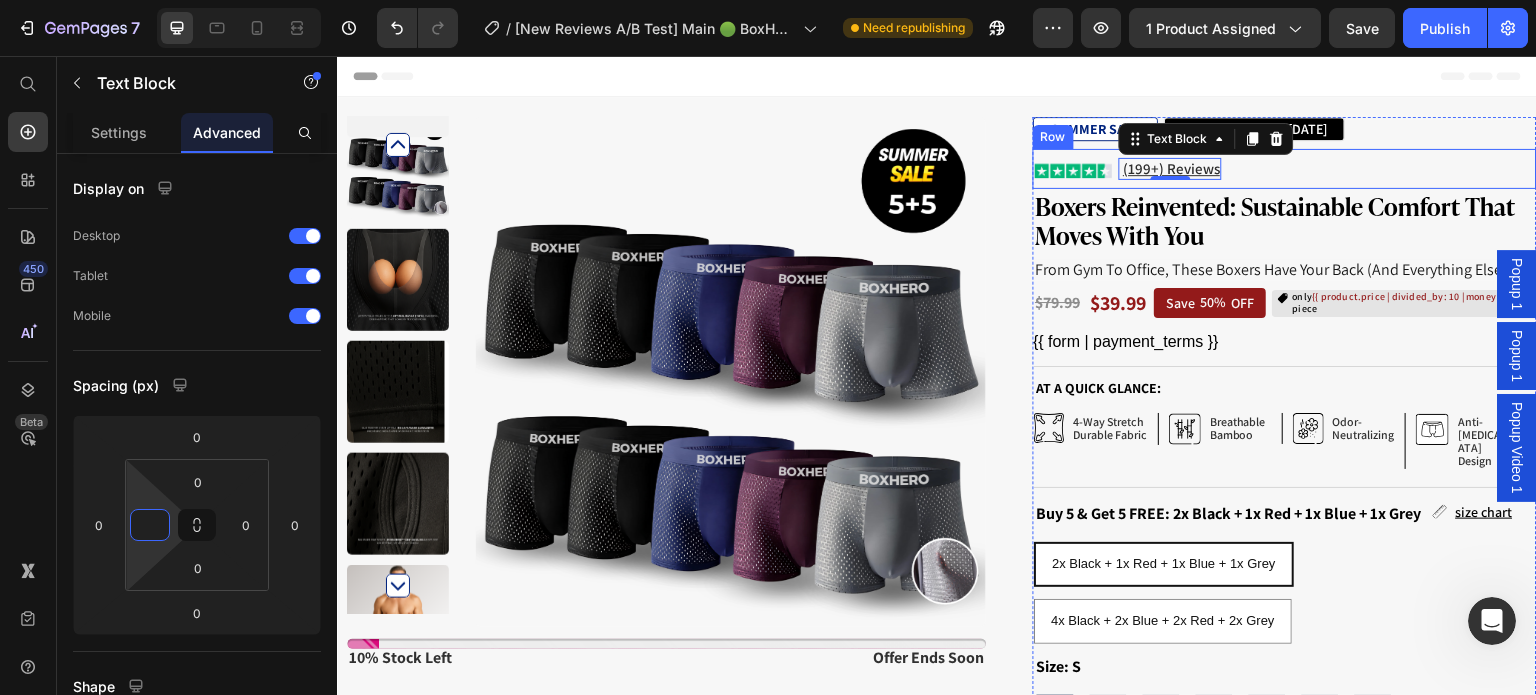 click on "Image (199+) Reviews Text Block   0 Row" at bounding box center (1285, 169) 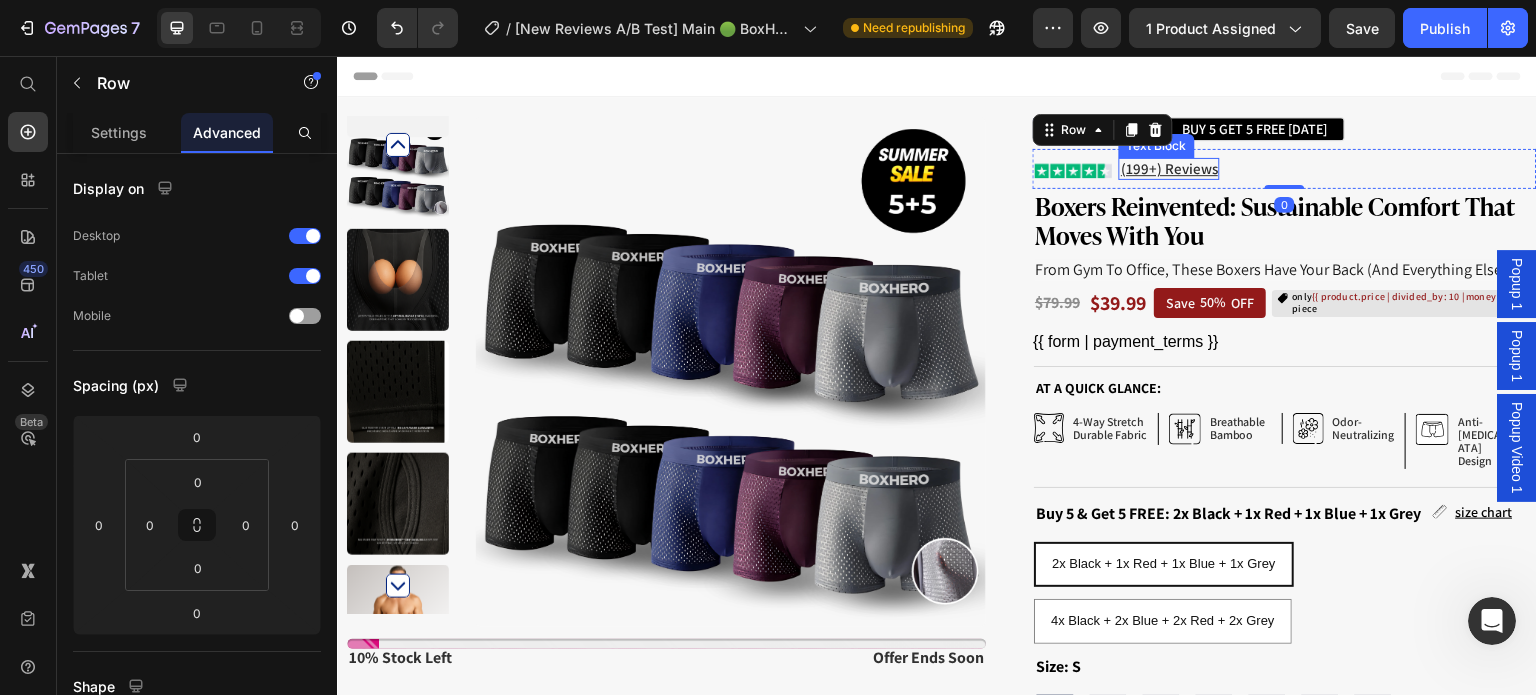 click on "(199+) Reviews" at bounding box center (1169, 168) 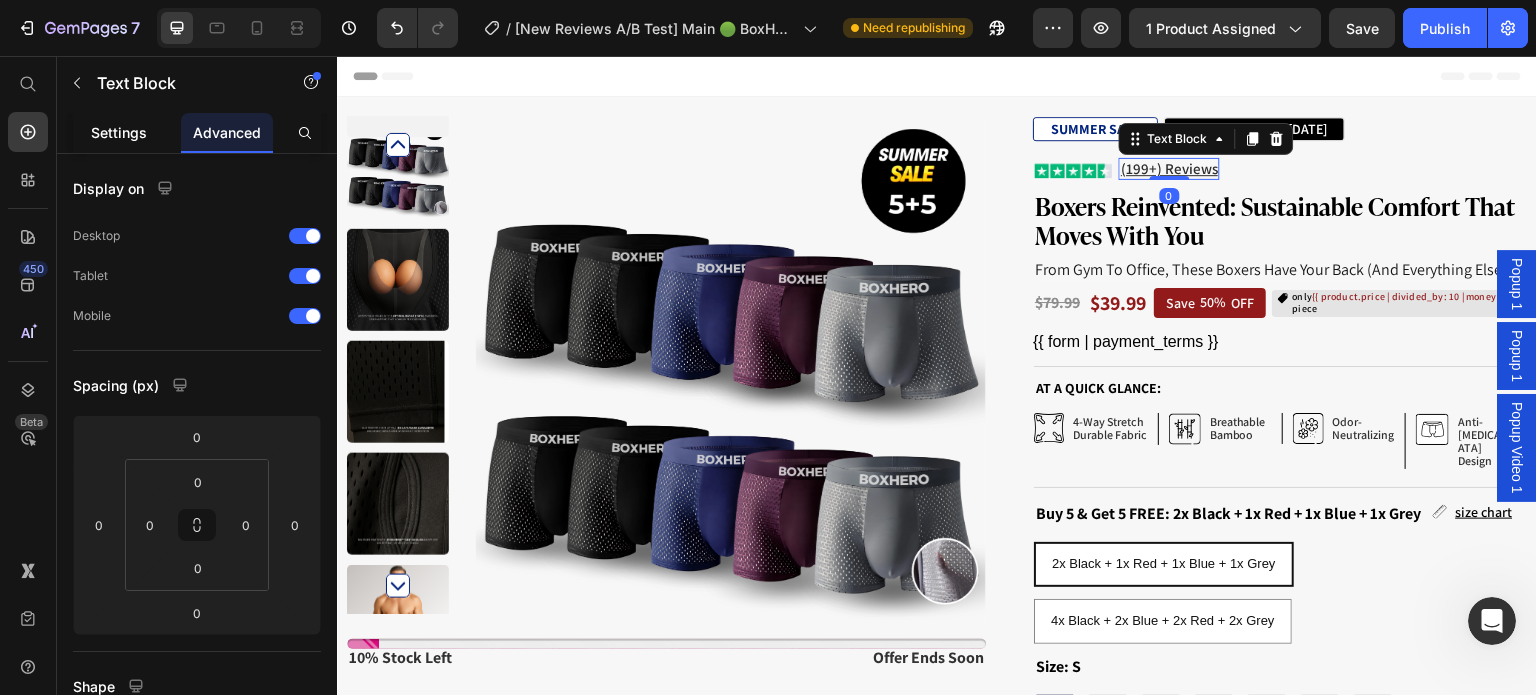 click on "Settings" at bounding box center (119, 132) 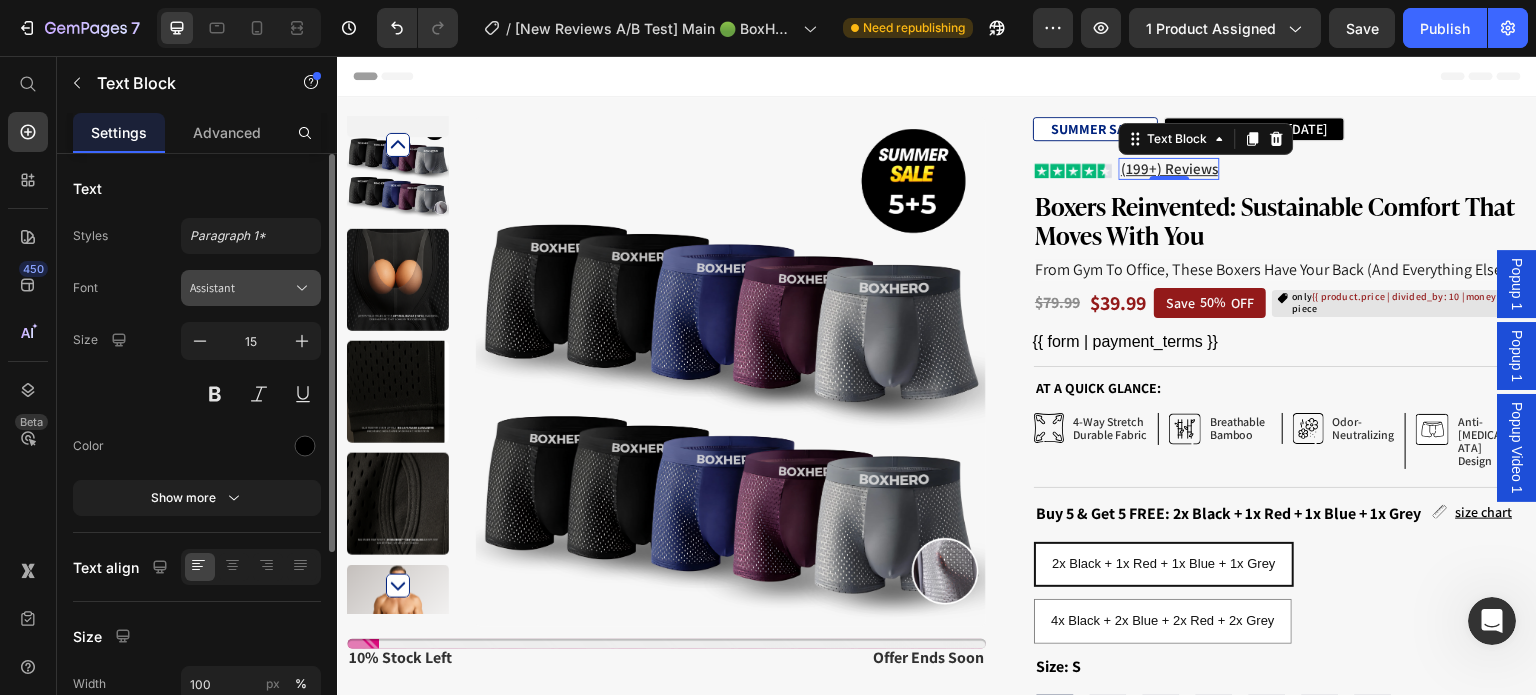 click on "Assistant" at bounding box center (241, 288) 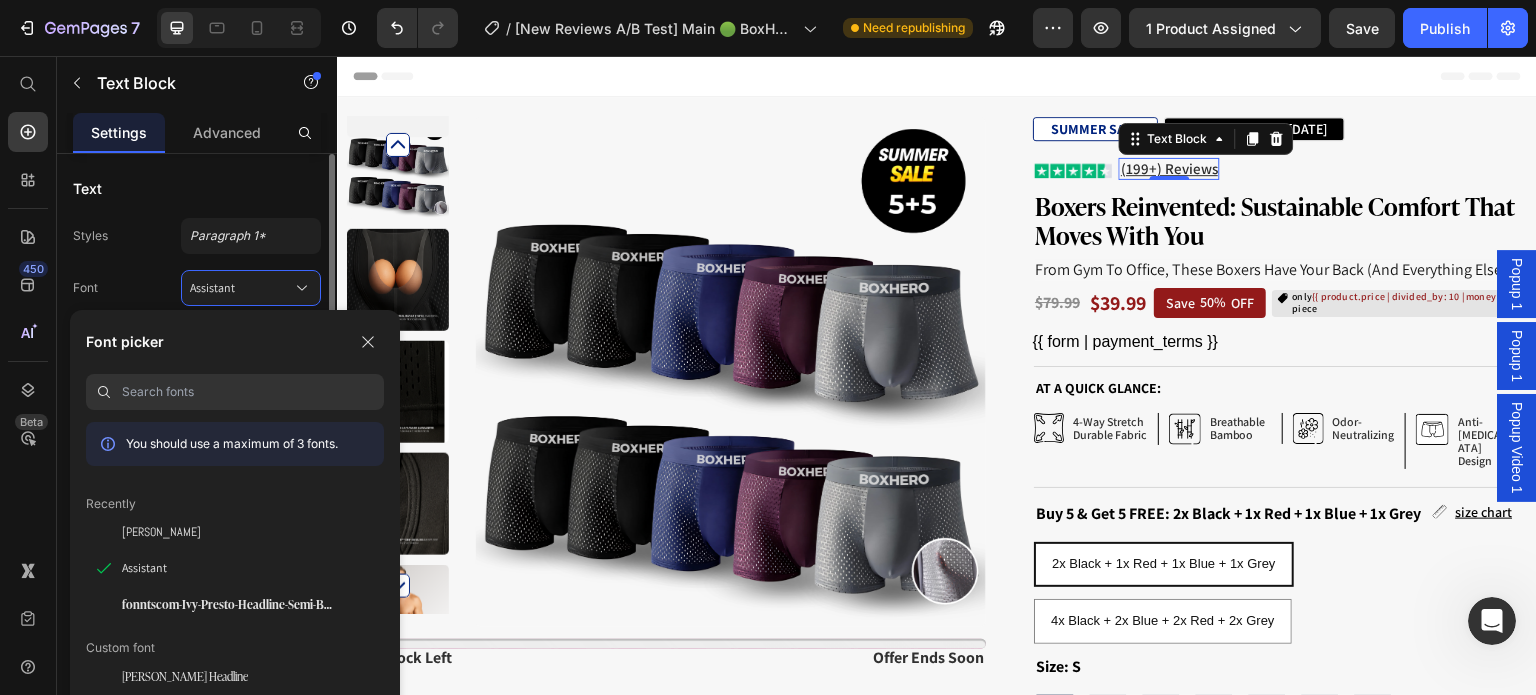 click on "Font Assistant" at bounding box center [197, 288] 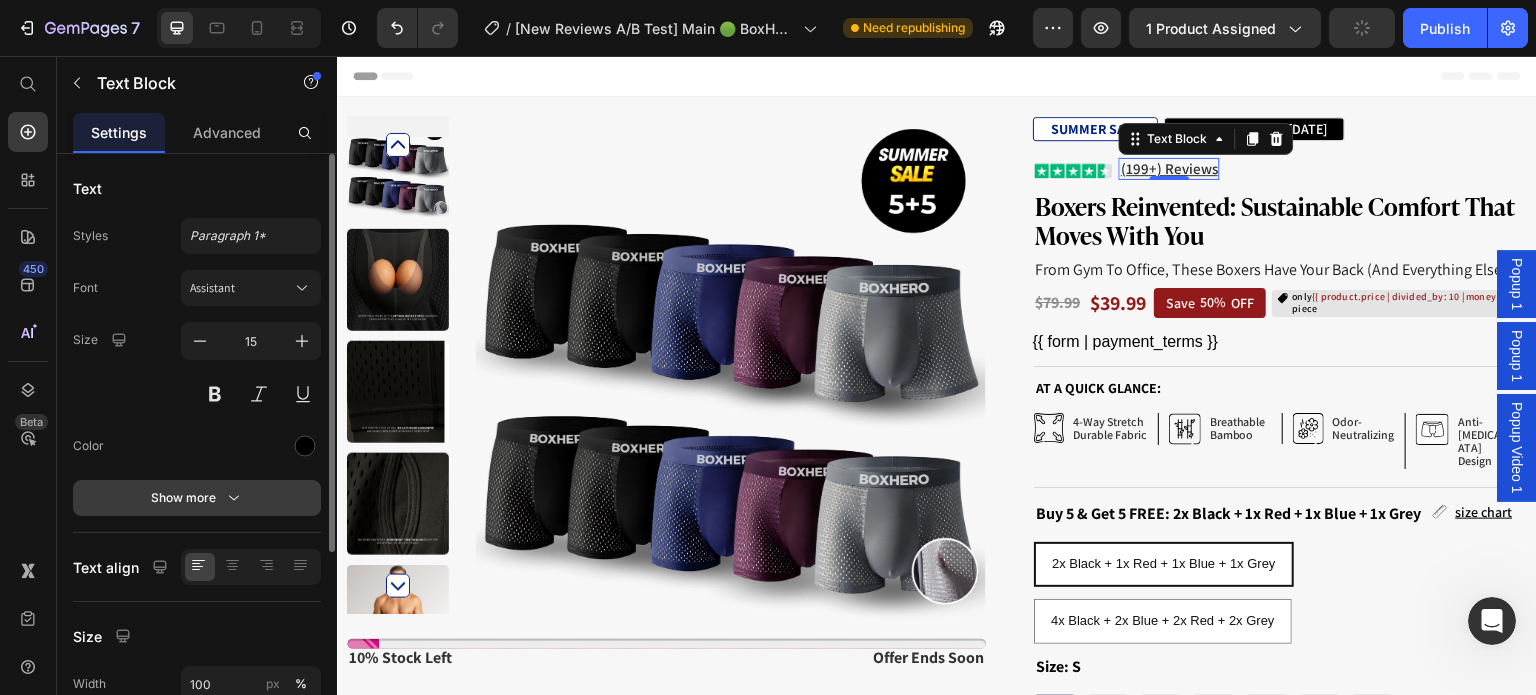 click 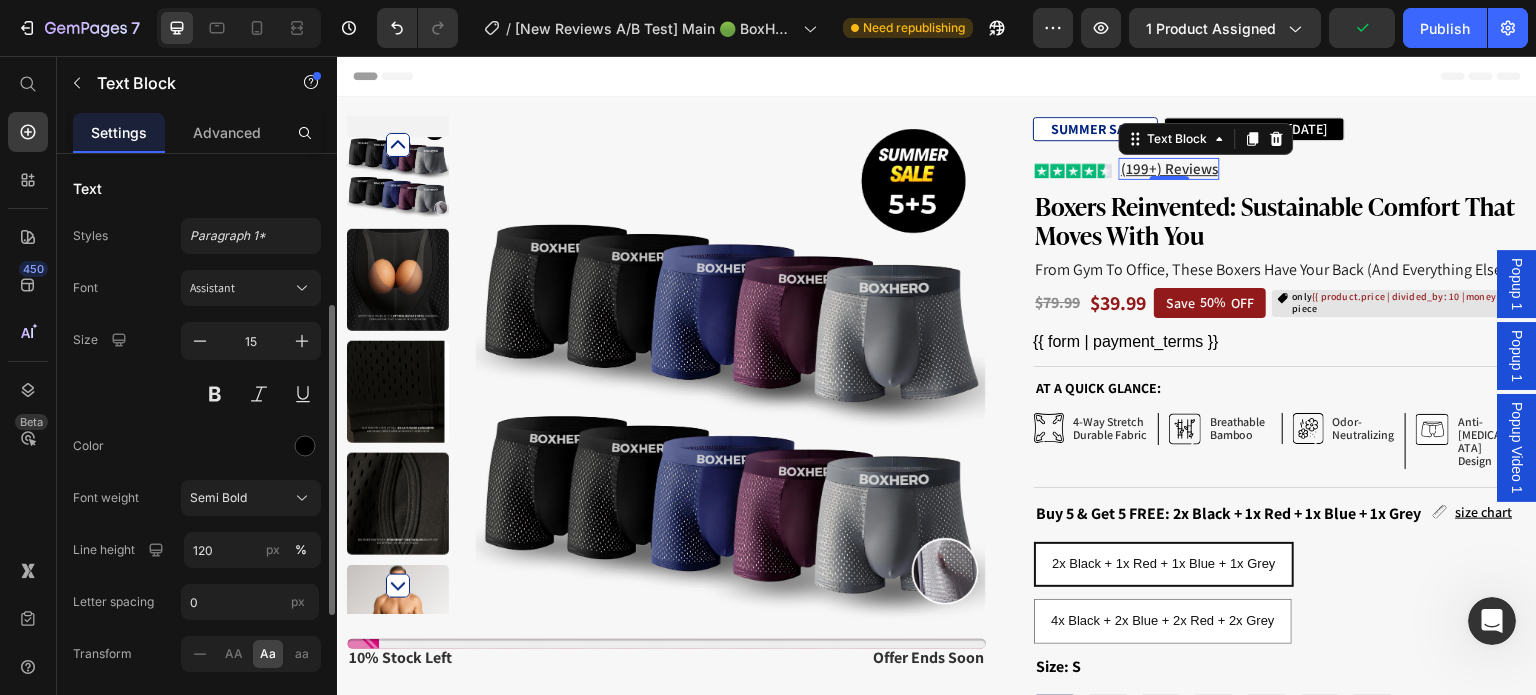 scroll, scrollTop: 100, scrollLeft: 0, axis: vertical 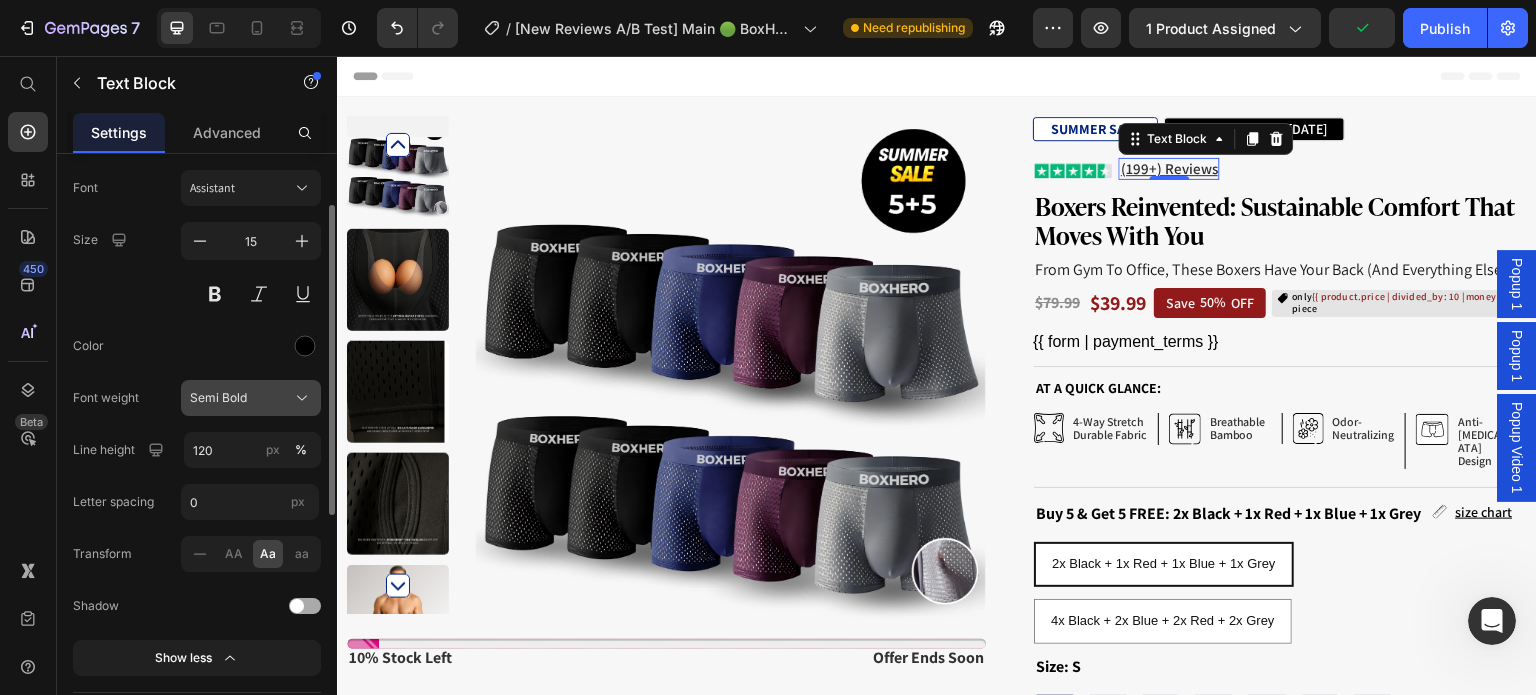 click on "Semi Bold" 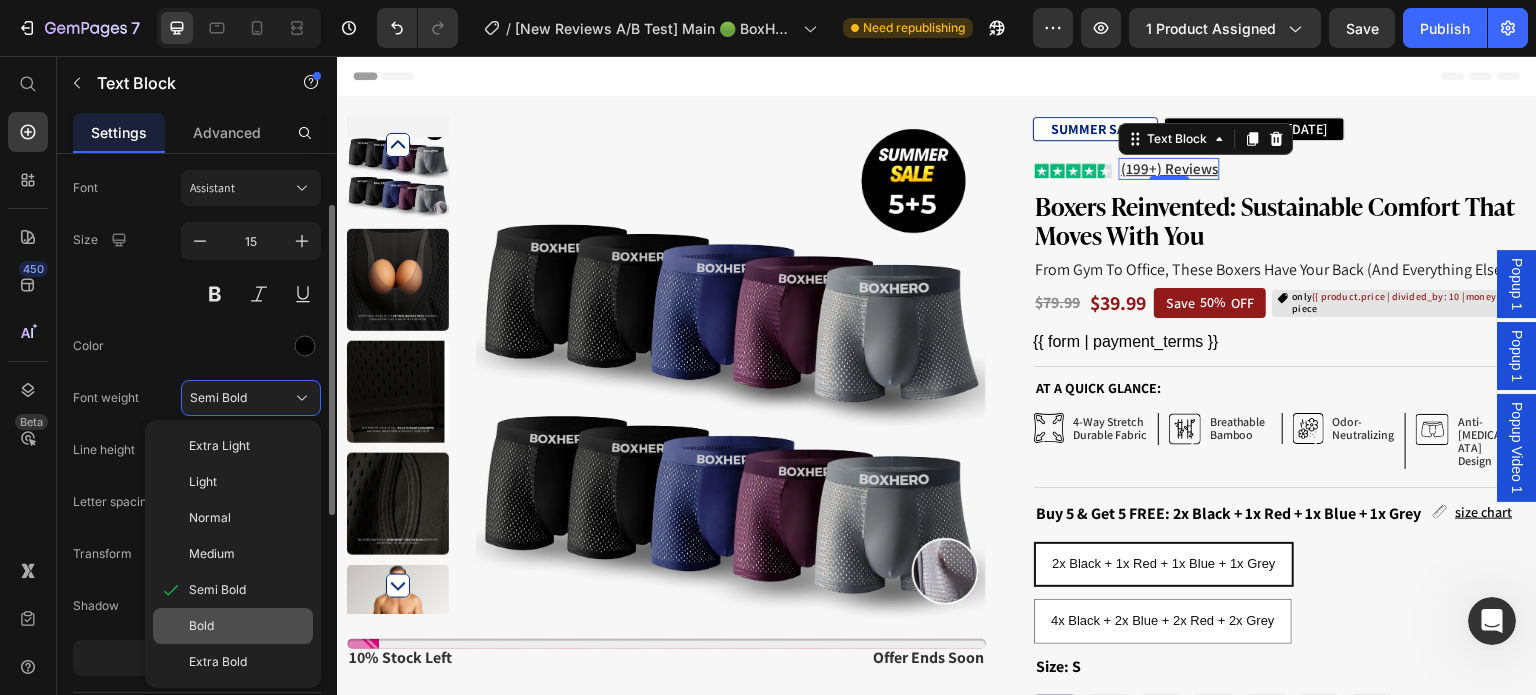 click on "Bold" at bounding box center (247, 626) 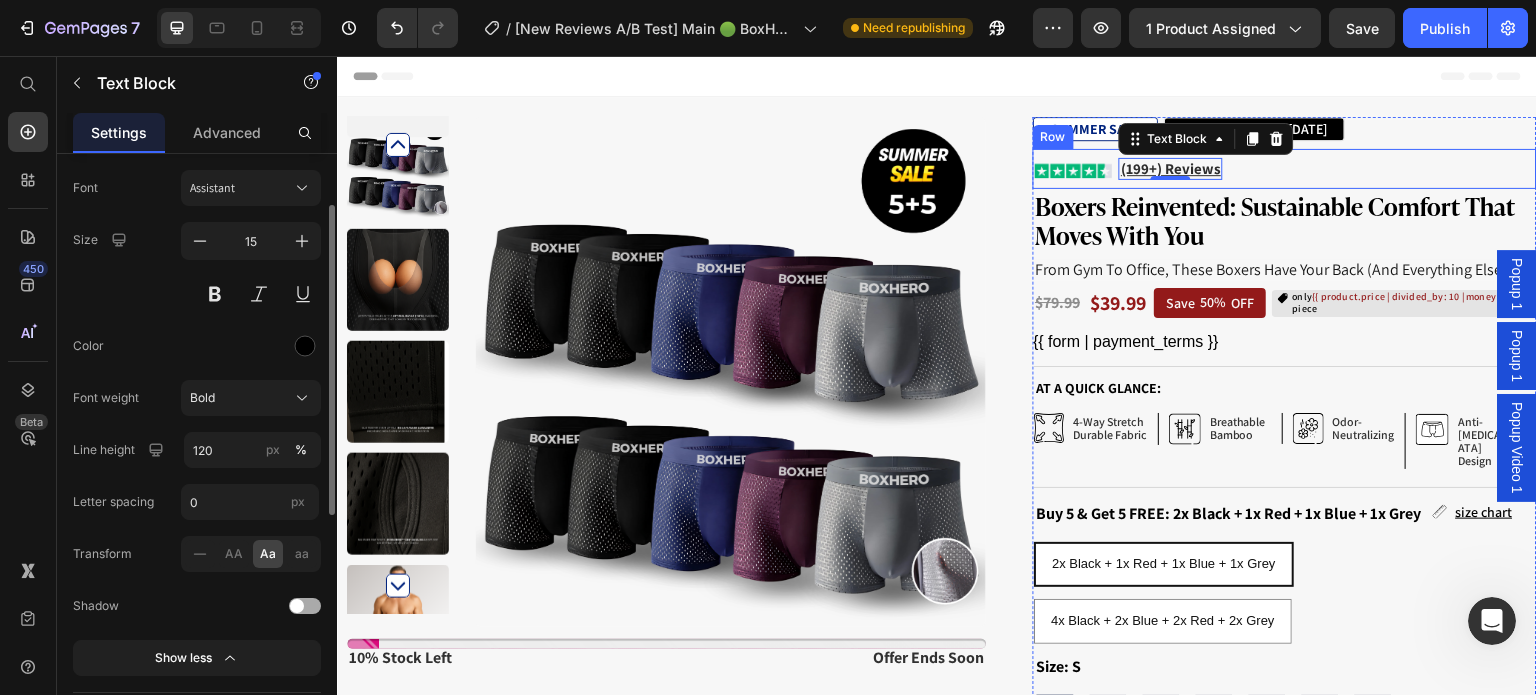 click on "Image (199+) Reviews Text Block   0 Row" at bounding box center (1285, 169) 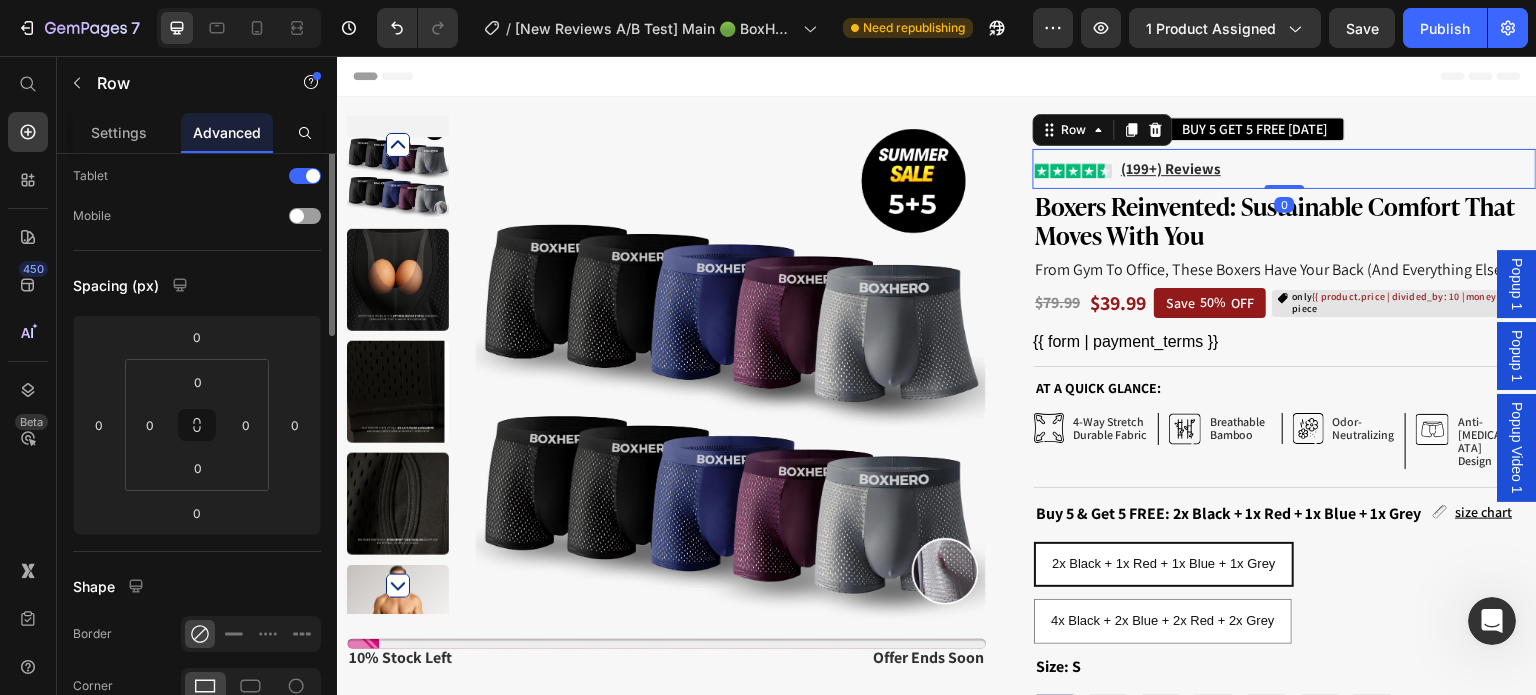 scroll, scrollTop: 0, scrollLeft: 0, axis: both 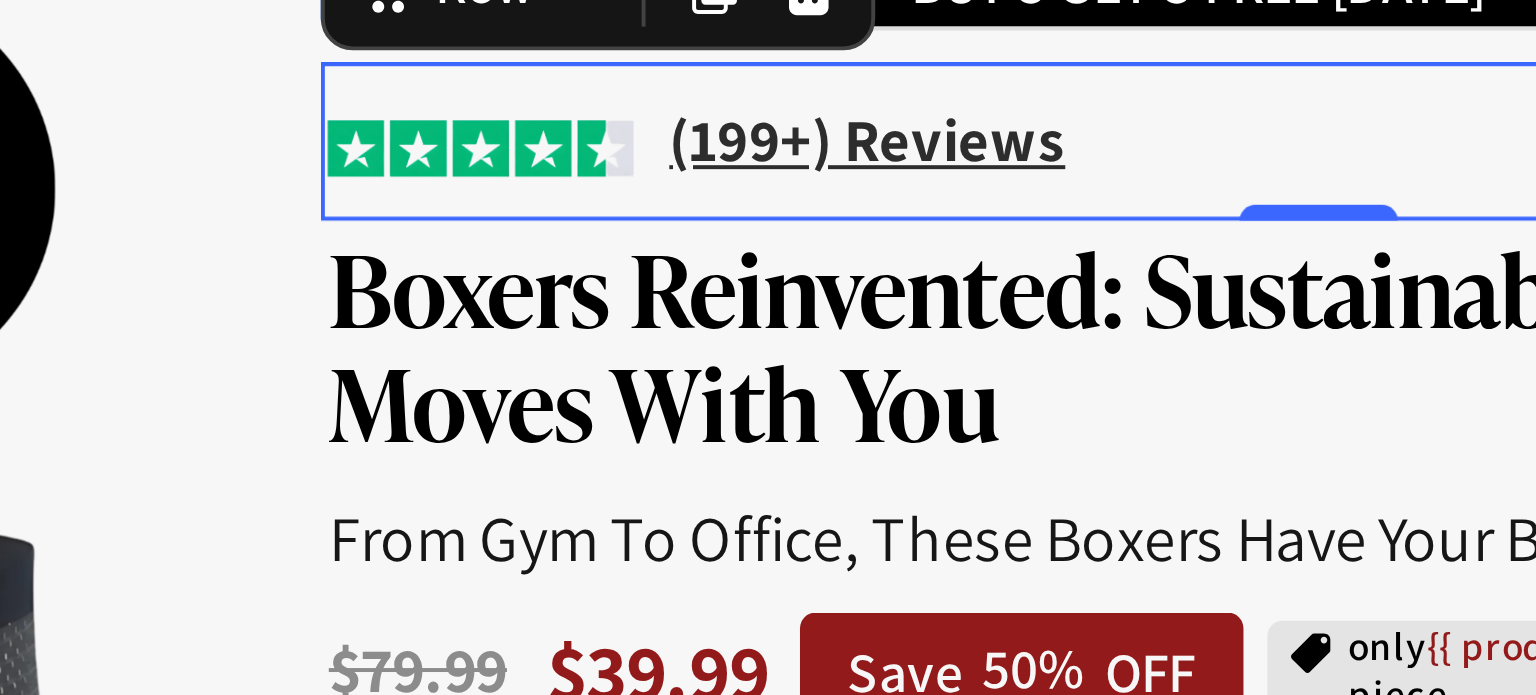 click on "Image (199+) Reviews Text Block Row   0" at bounding box center (-1489, -194) 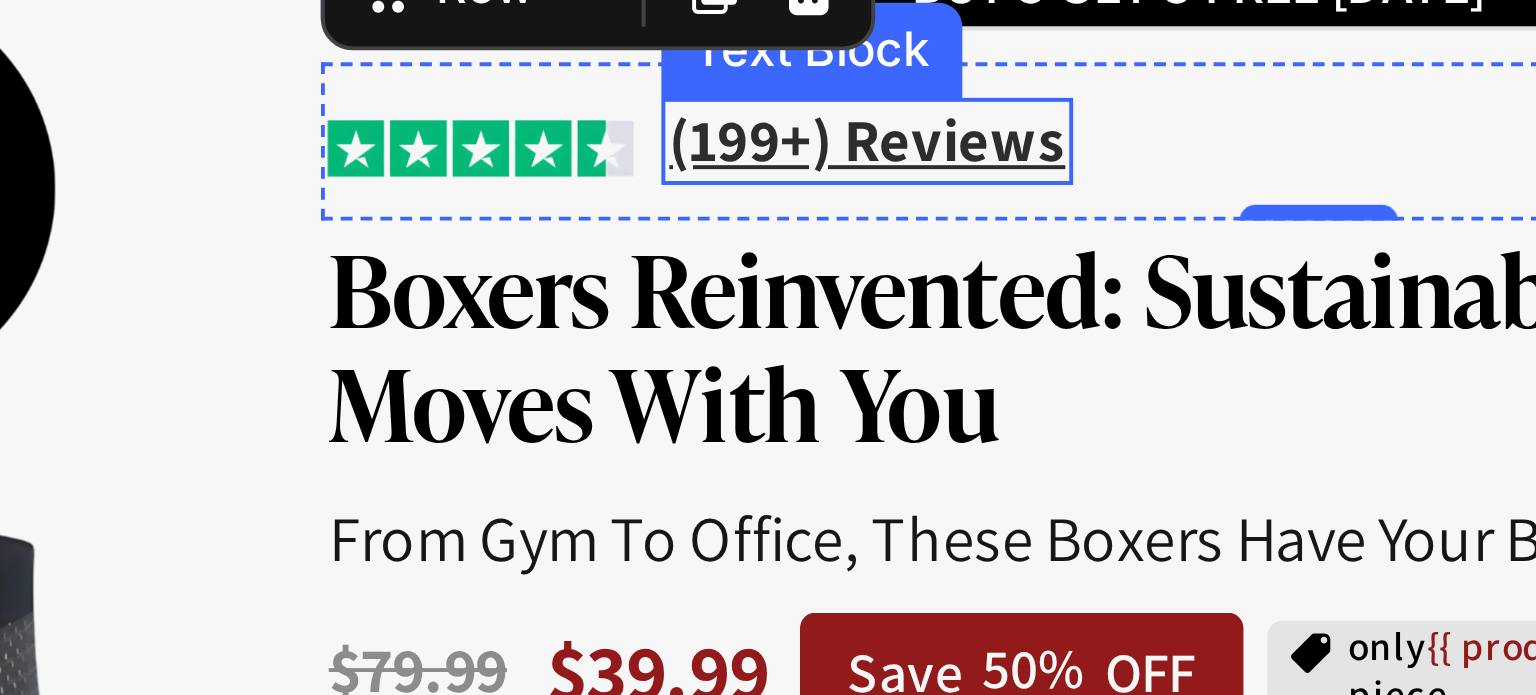 click on "(199+) Reviews" at bounding box center (-1603, -195) 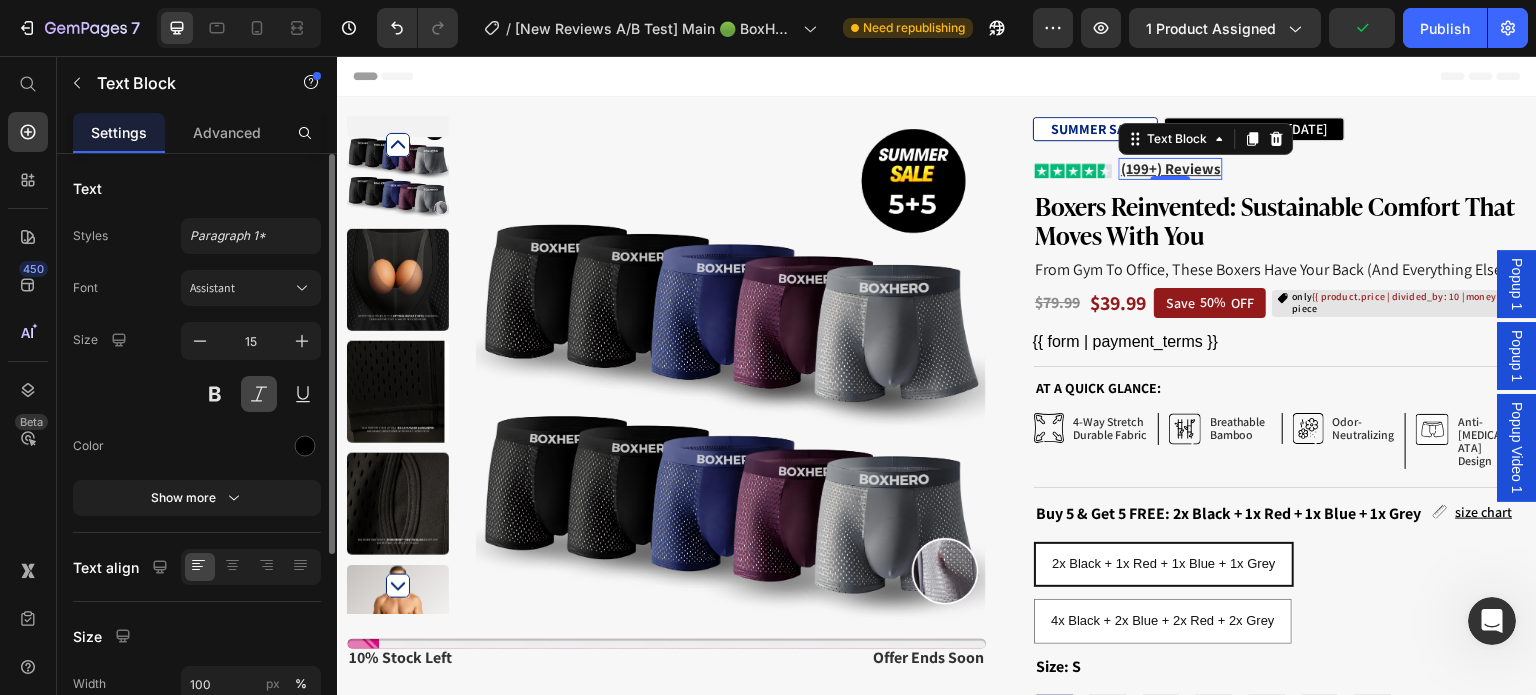 click at bounding box center (259, 394) 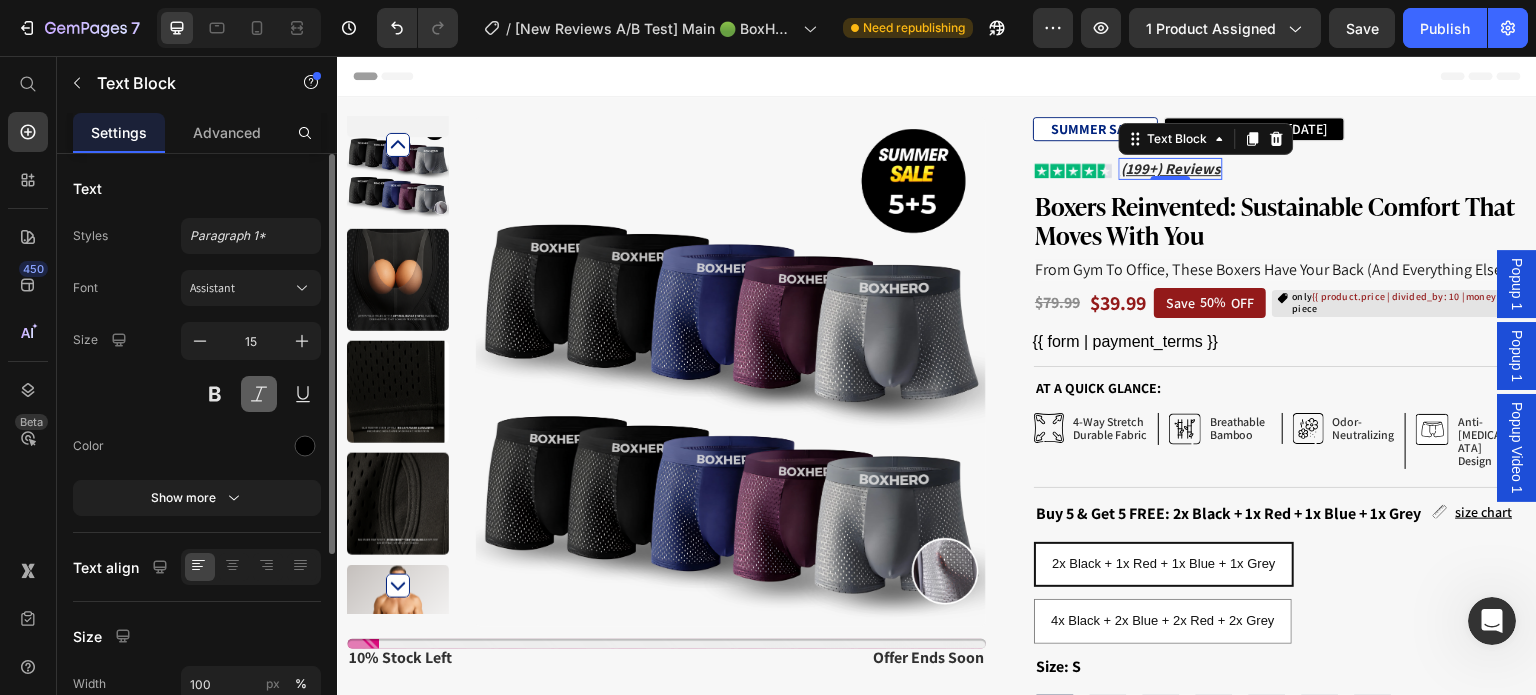 click at bounding box center [259, 394] 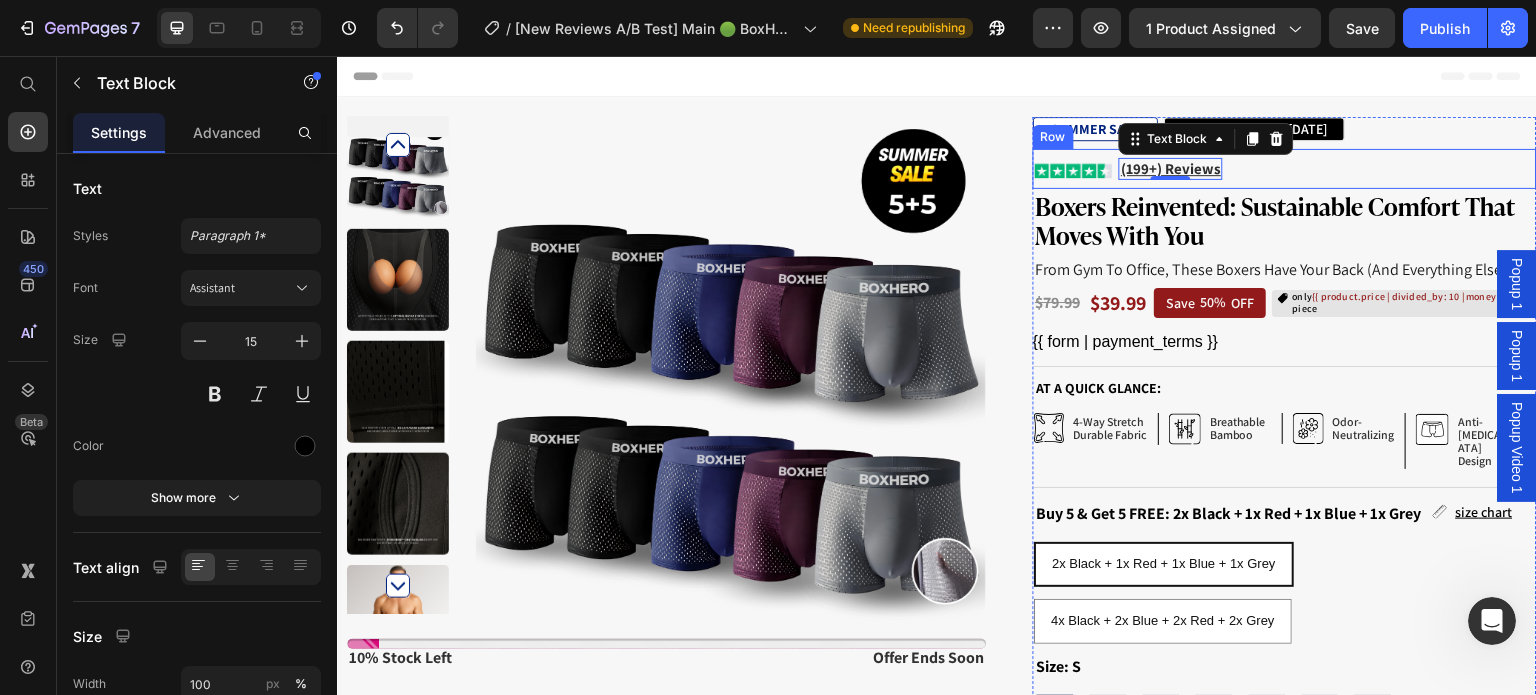 click on "Image (199+) Reviews Text Block   0 Row" at bounding box center (1285, 169) 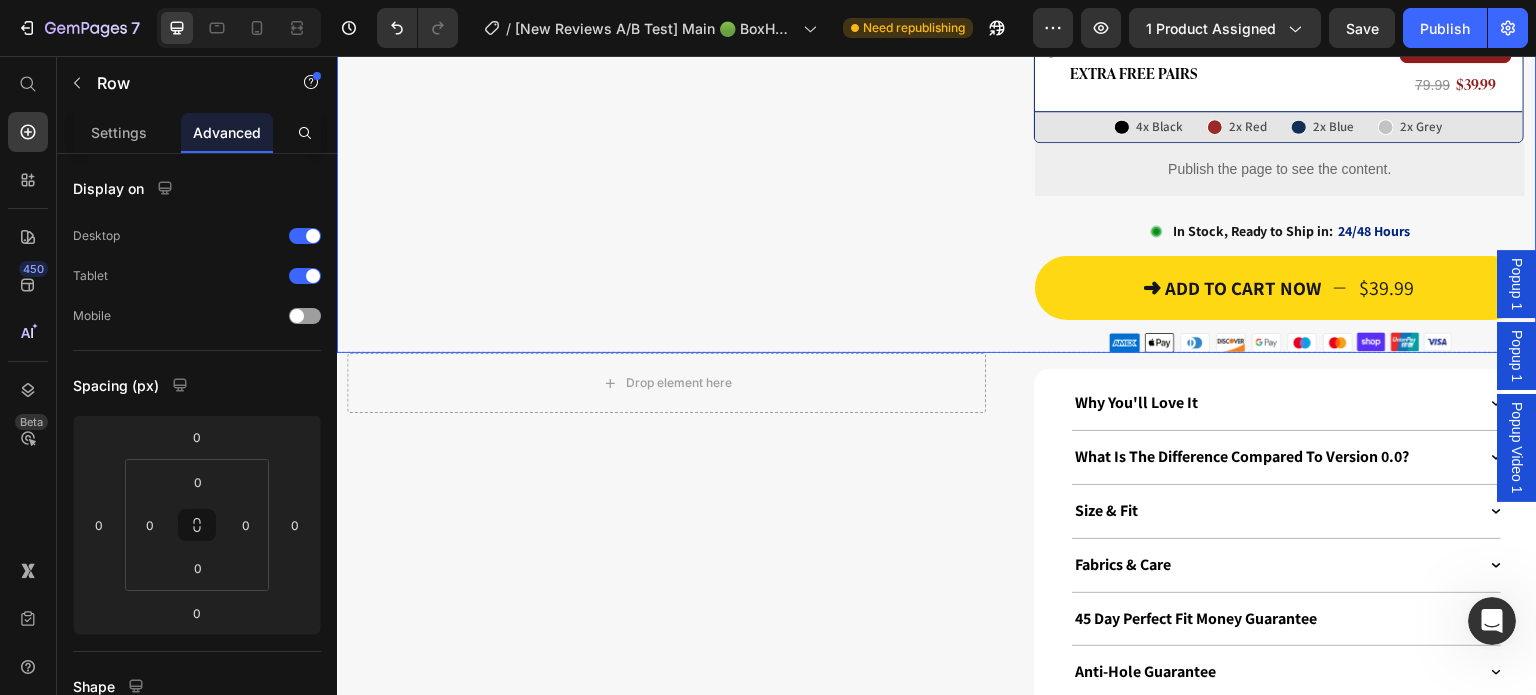 scroll, scrollTop: 1190, scrollLeft: 0, axis: vertical 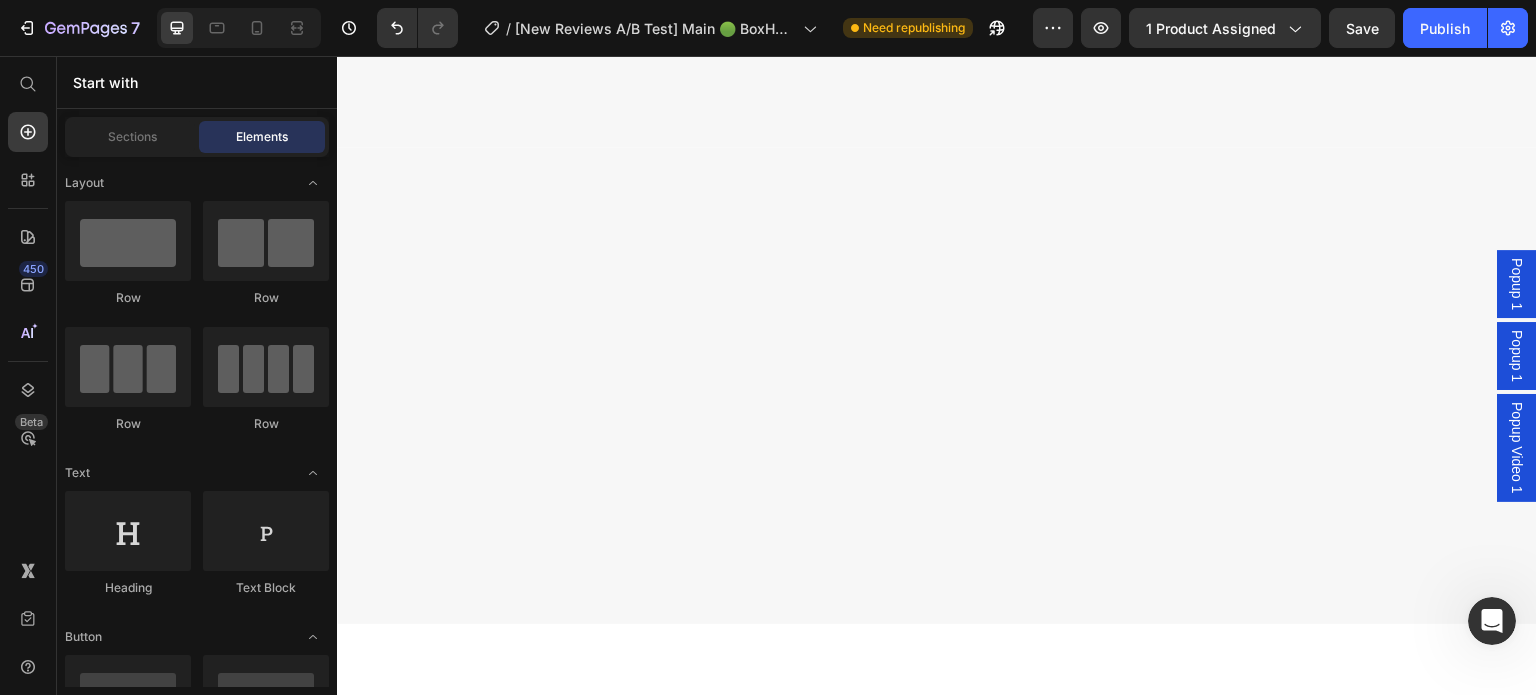 drag, startPoint x: 1528, startPoint y: 155, endPoint x: 343, endPoint y: 90, distance: 1186.7814 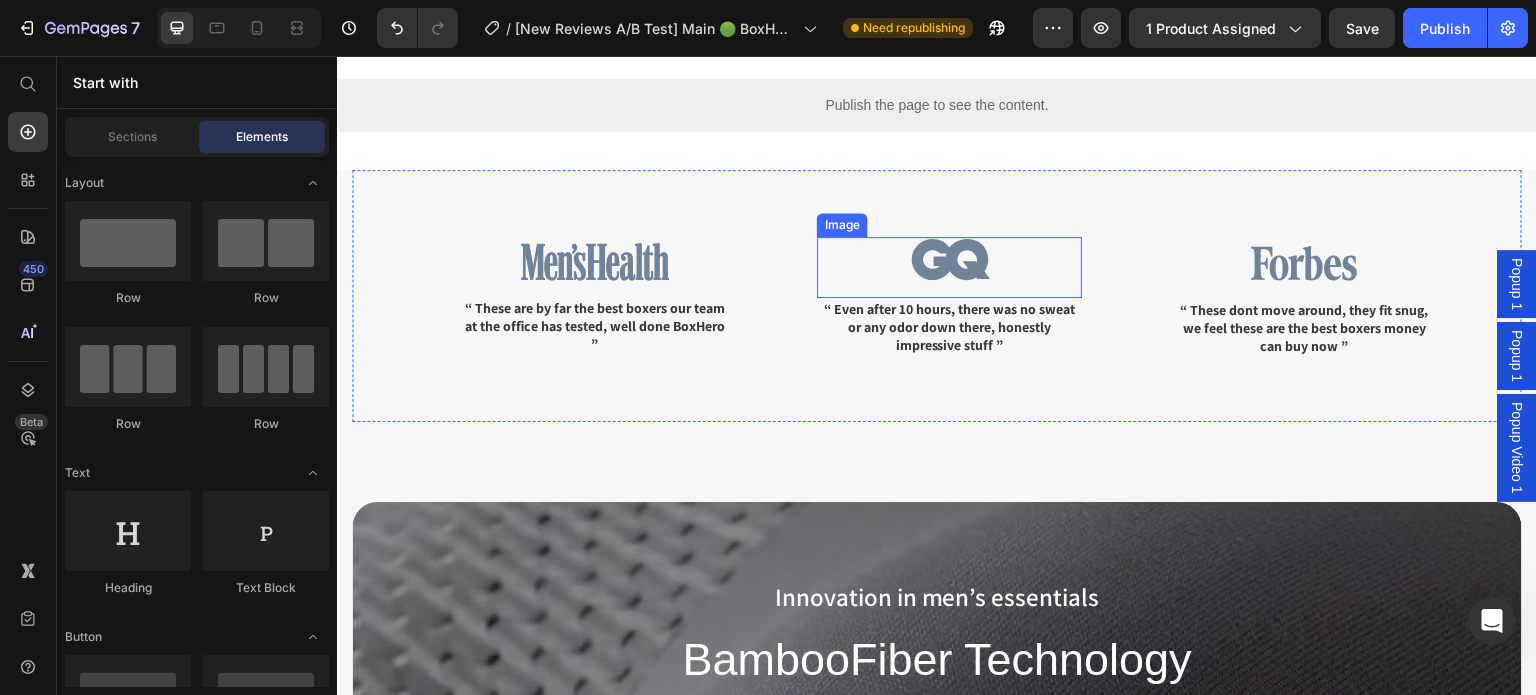 scroll, scrollTop: 1629, scrollLeft: 0, axis: vertical 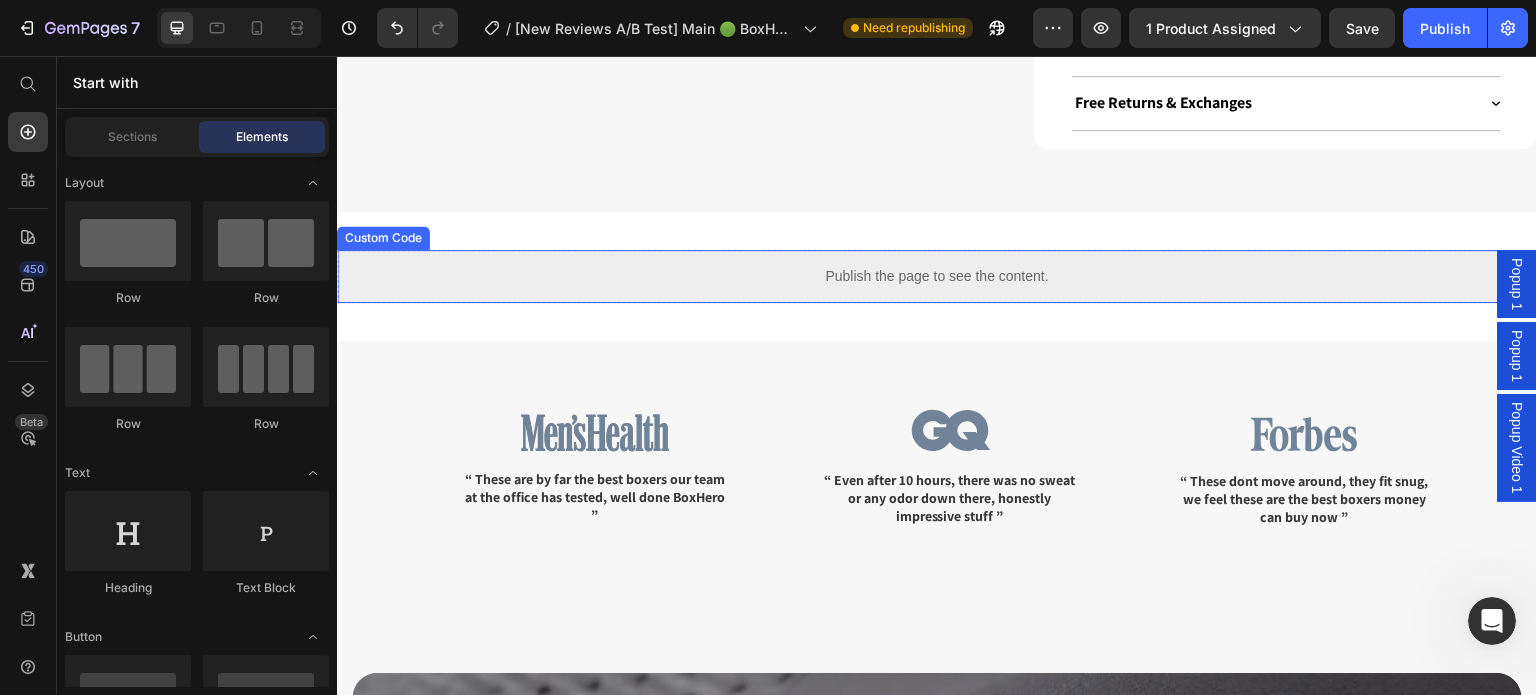 click on "Publish the page to see the content." at bounding box center [937, 276] 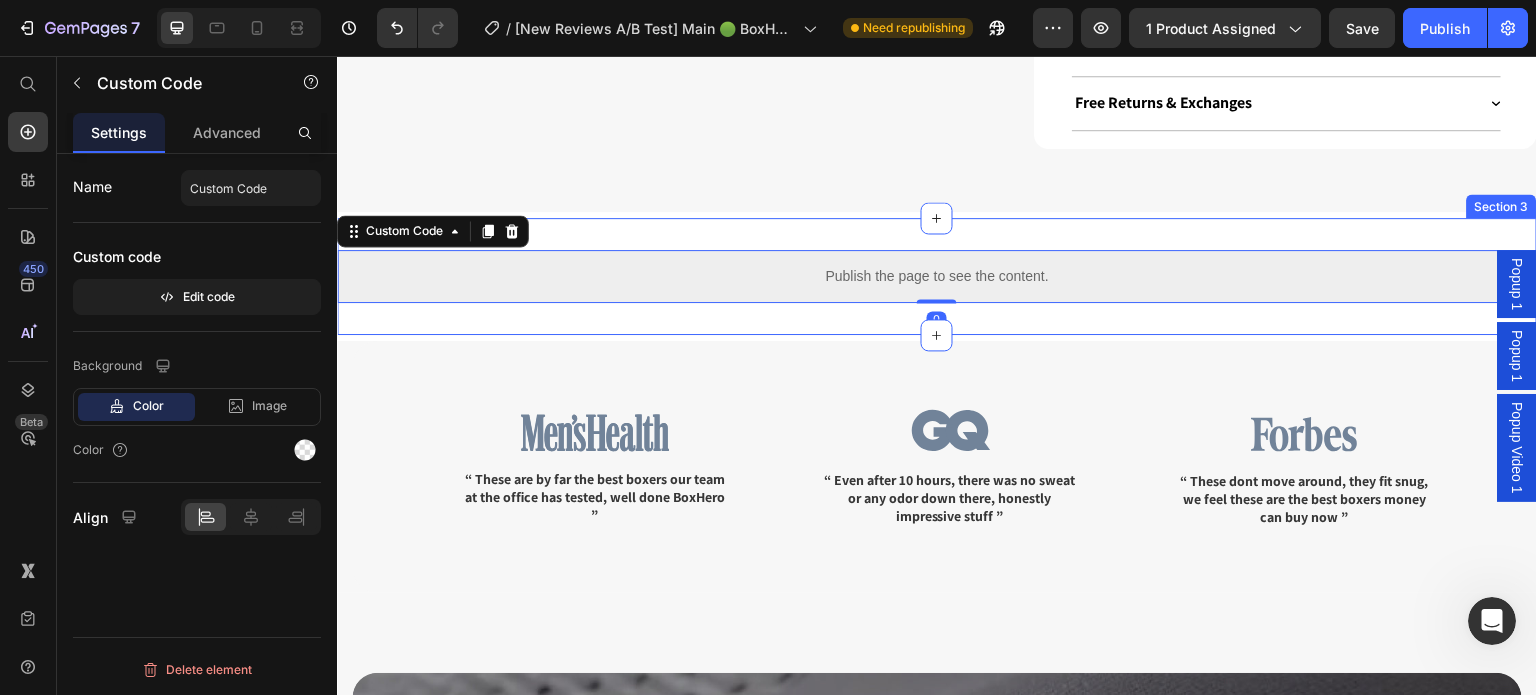 click on "Publish the page to see the content.
Custom Code   0 Row Section 3" at bounding box center [937, 276] 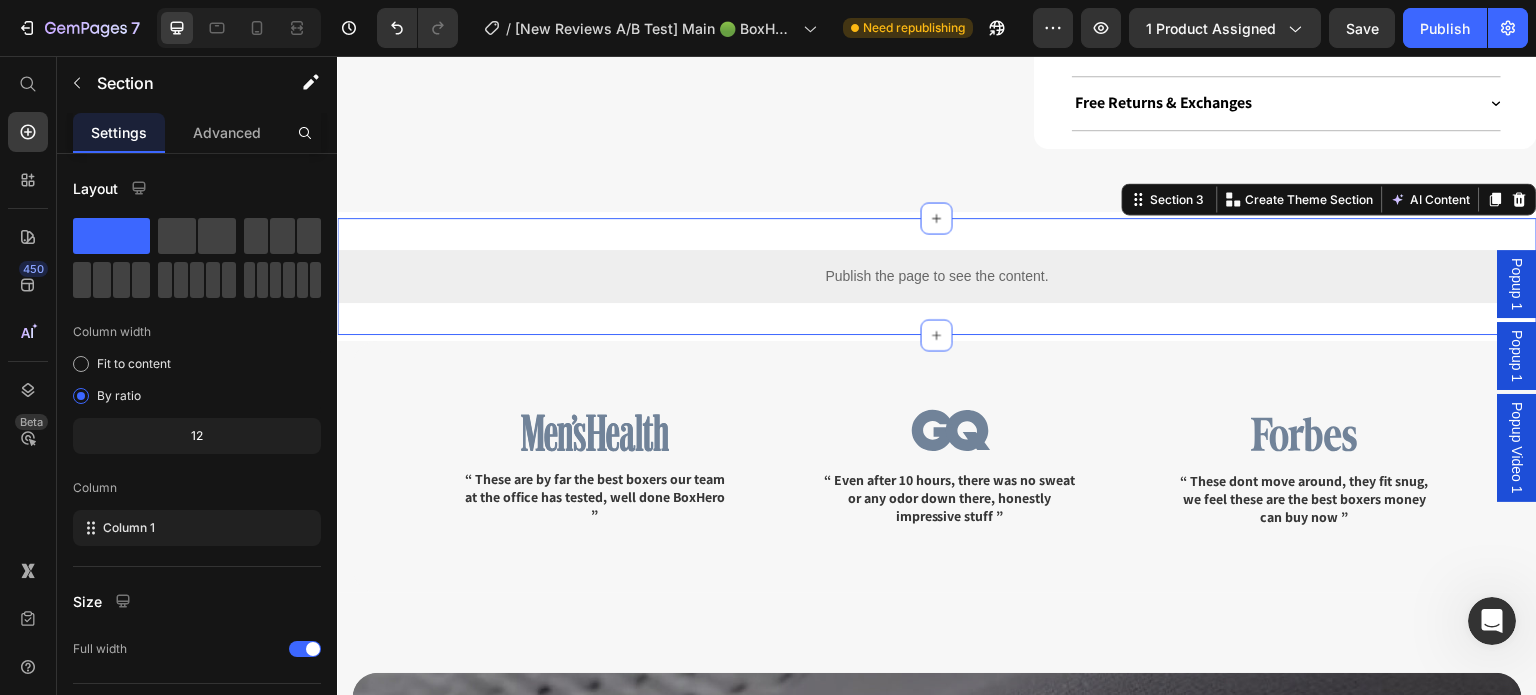click on "Drop element here Row
Why You'll Love It
What Is The Difference Compared To Version 0.0?
Size & Fit
Fabrics & Care
45 Day Perfect Fit Money Guarantee
Anti-Hole Guarantee
Free Returns & Exchanges Accordion [GEOGRAPHIC_DATA] Section 2" at bounding box center (937, -29) 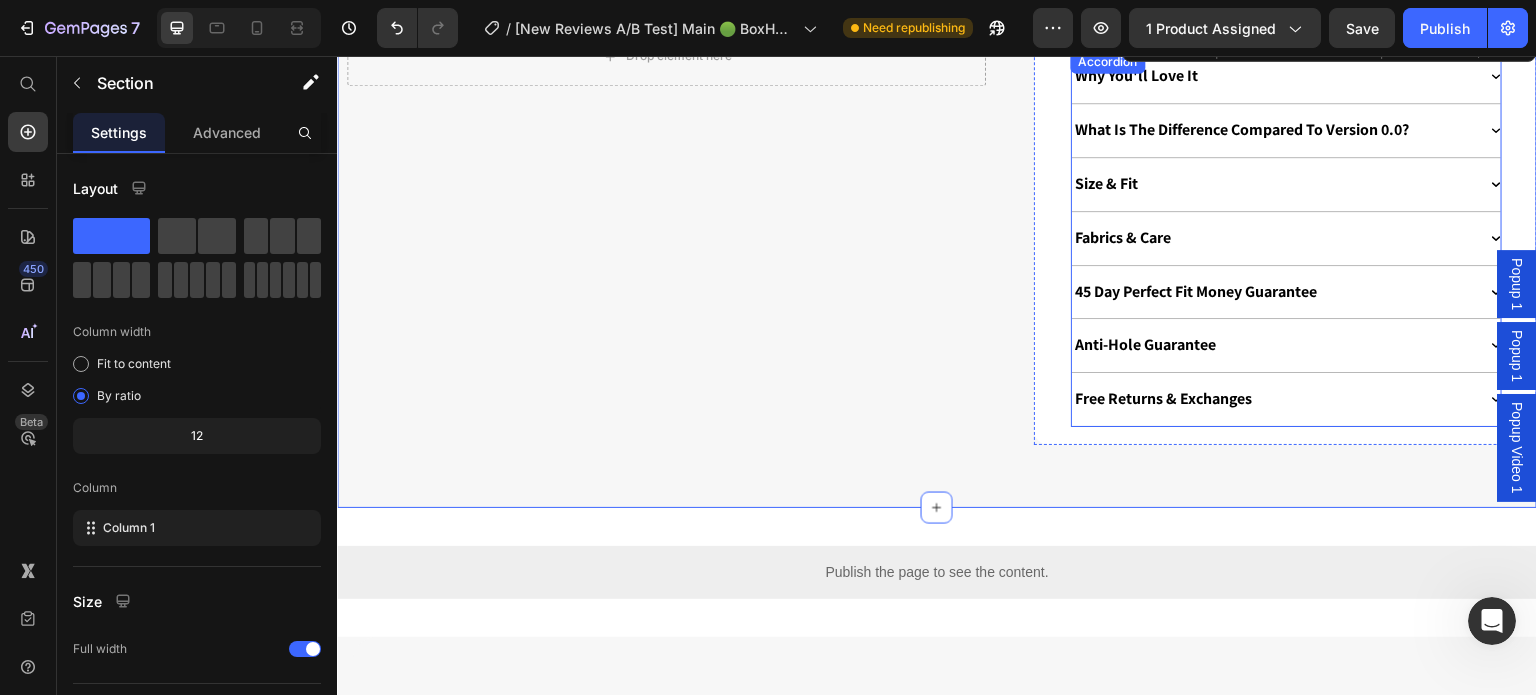 scroll, scrollTop: 1029, scrollLeft: 0, axis: vertical 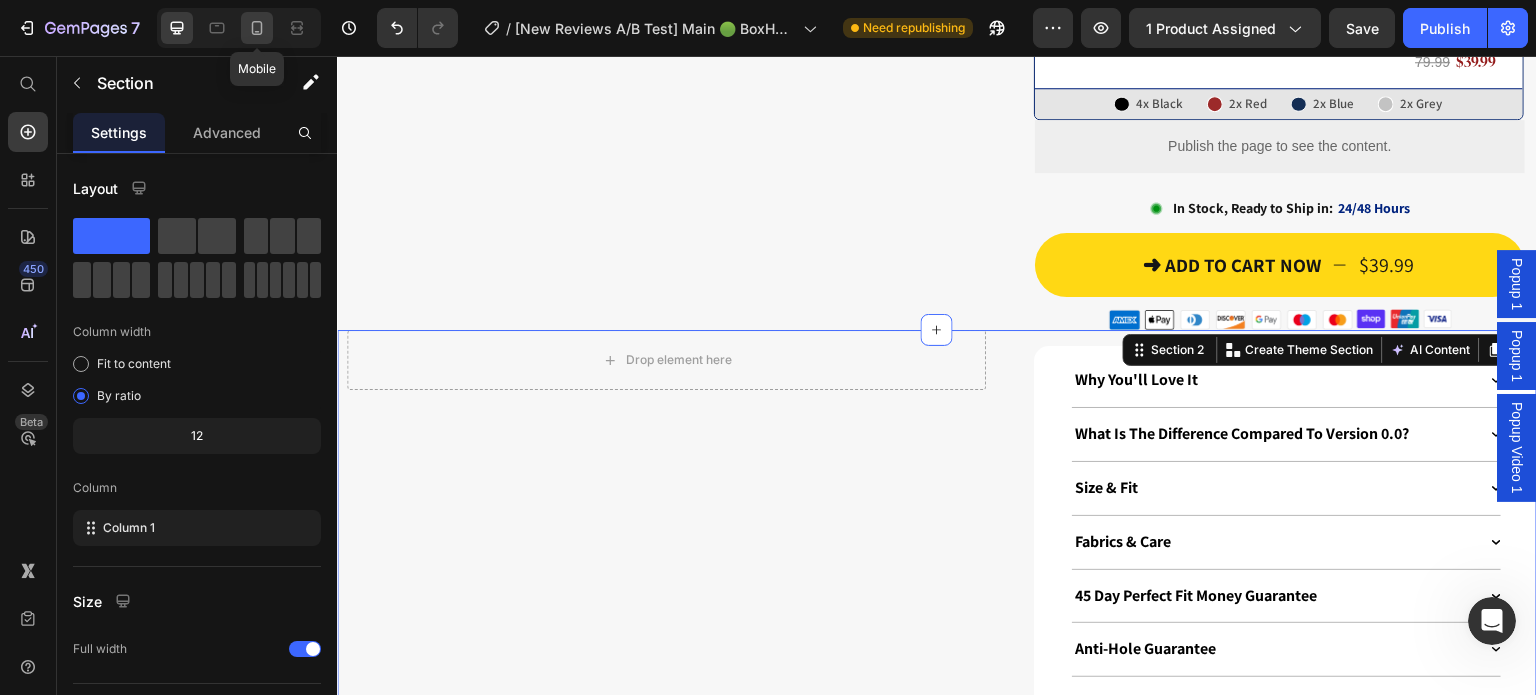 click 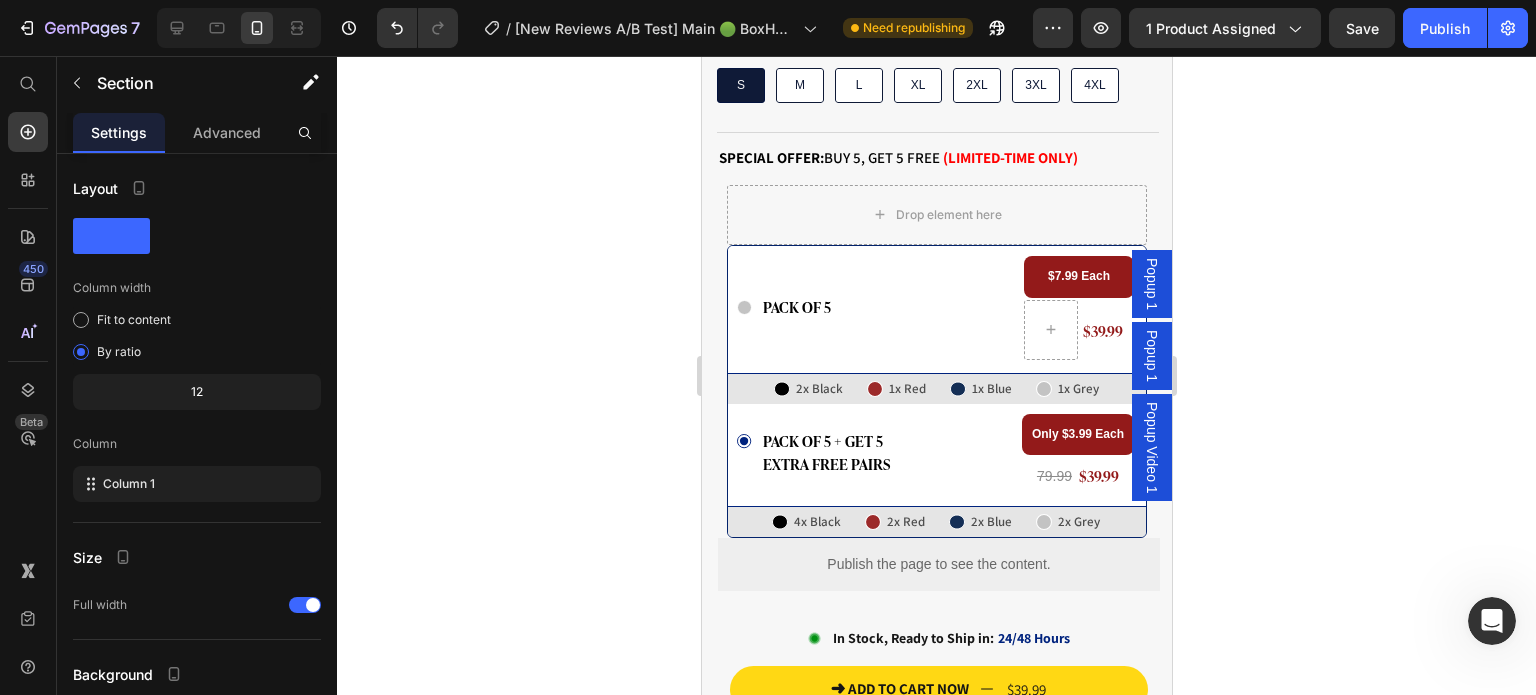 scroll, scrollTop: 1892, scrollLeft: 0, axis: vertical 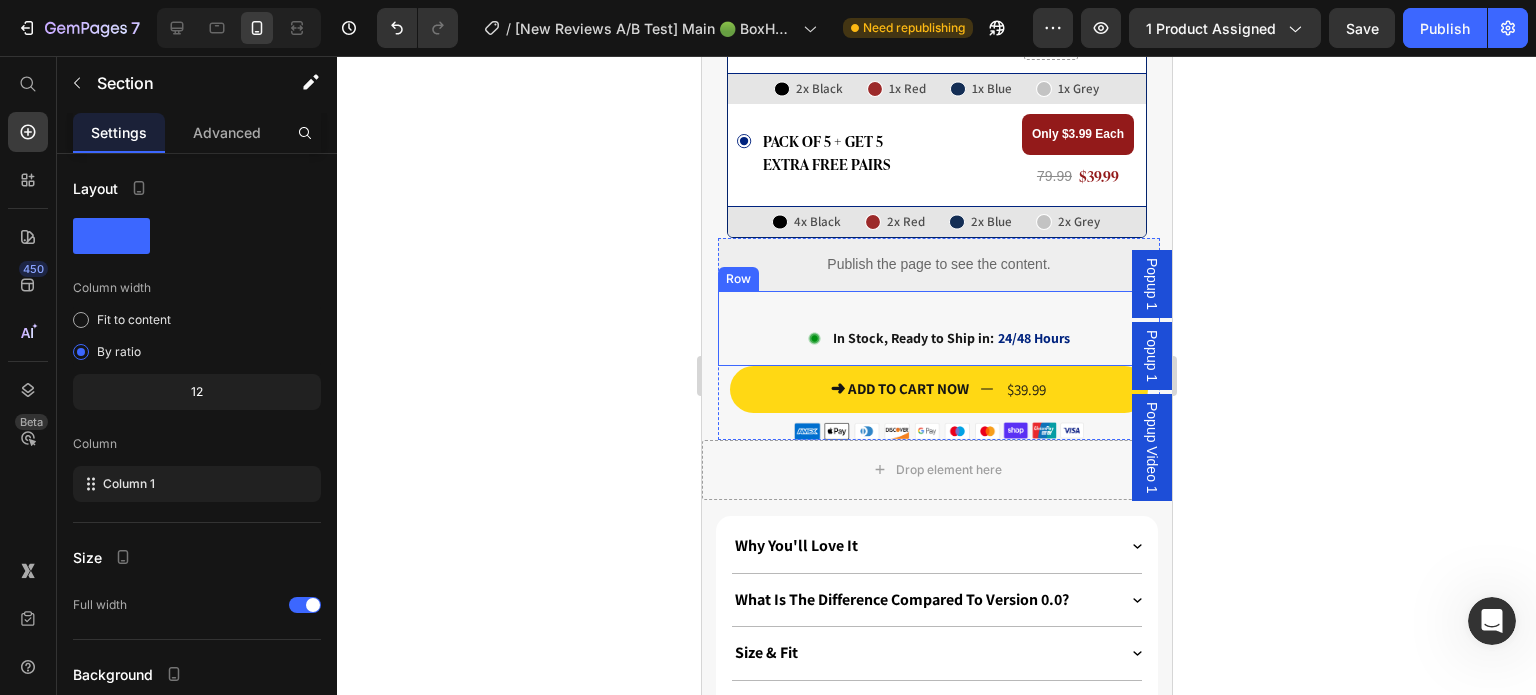 click on "Icon
In Stock, Ready to Ship in:
24/48 Hours
Delivery Date Row" at bounding box center (938, 328) 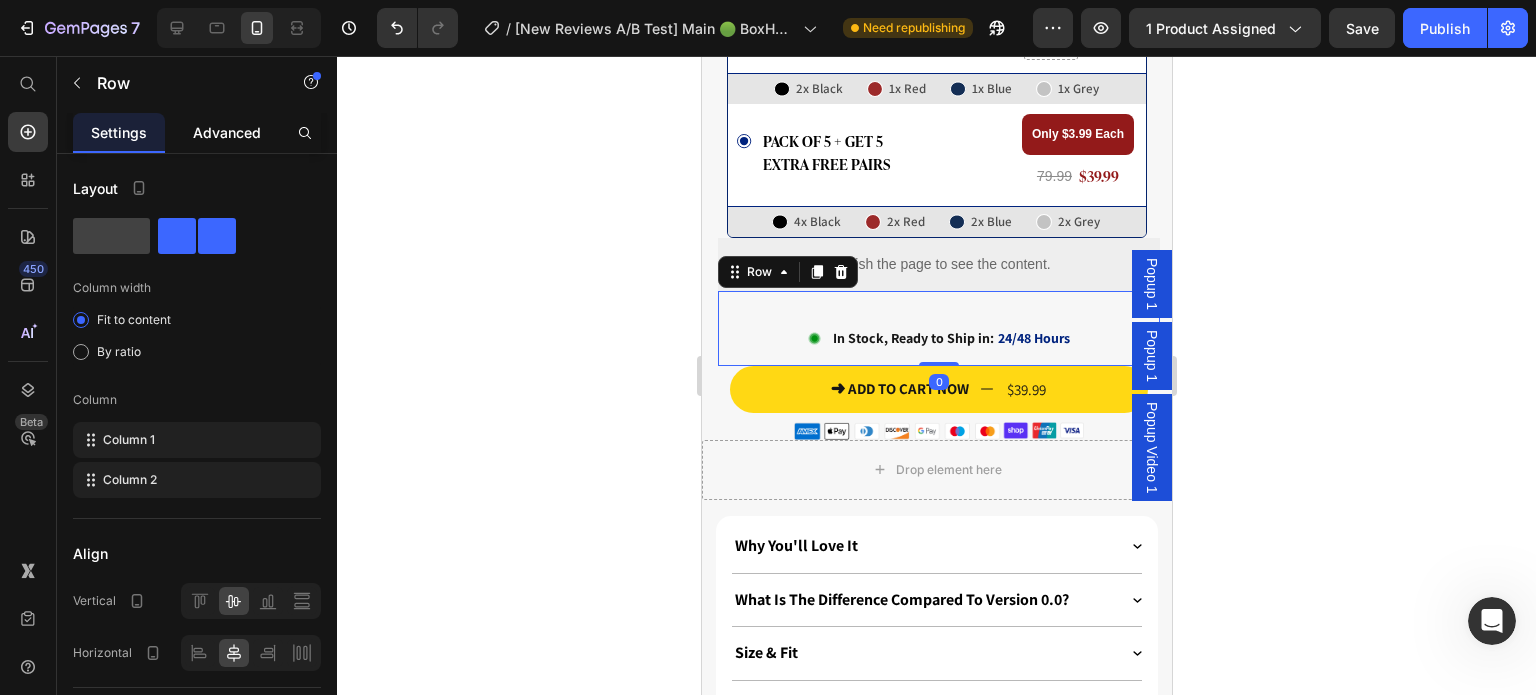 click on "Advanced" at bounding box center [227, 132] 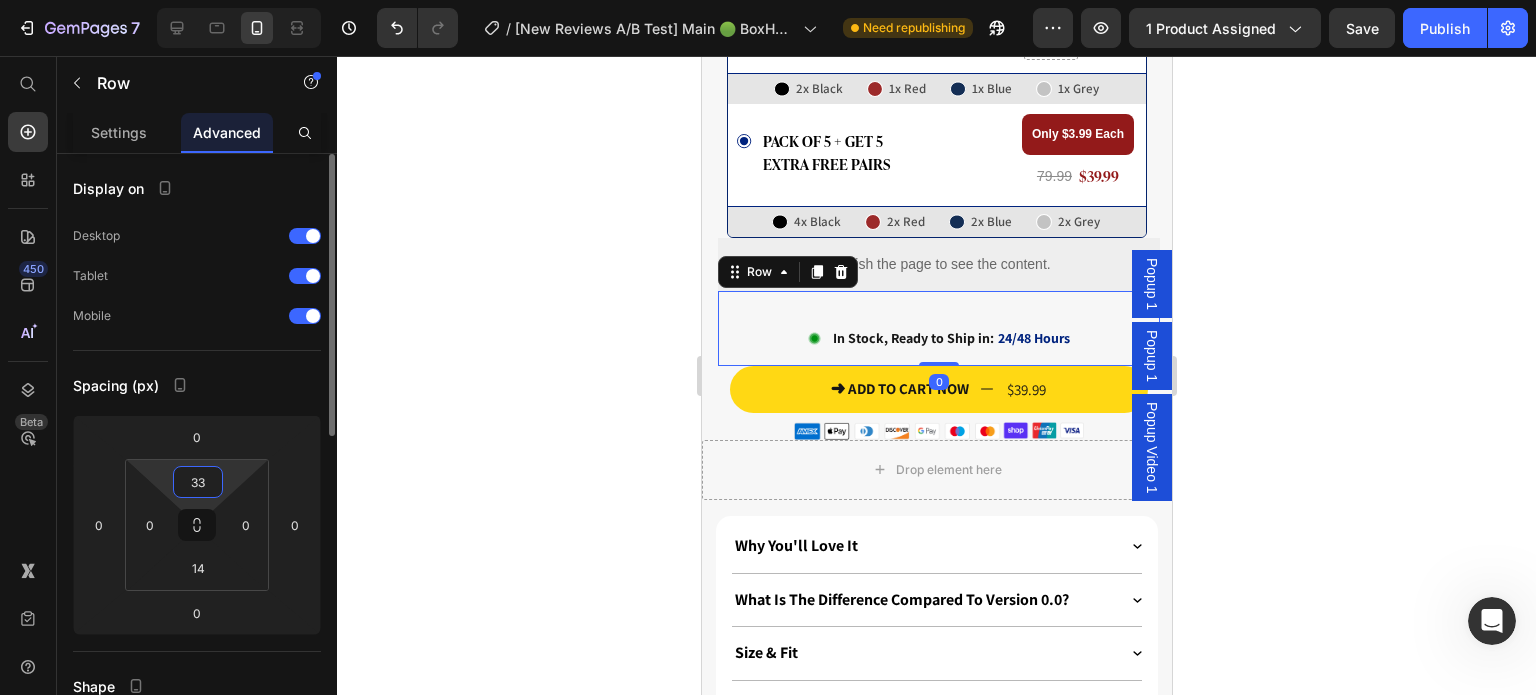 click on "33" at bounding box center (198, 482) 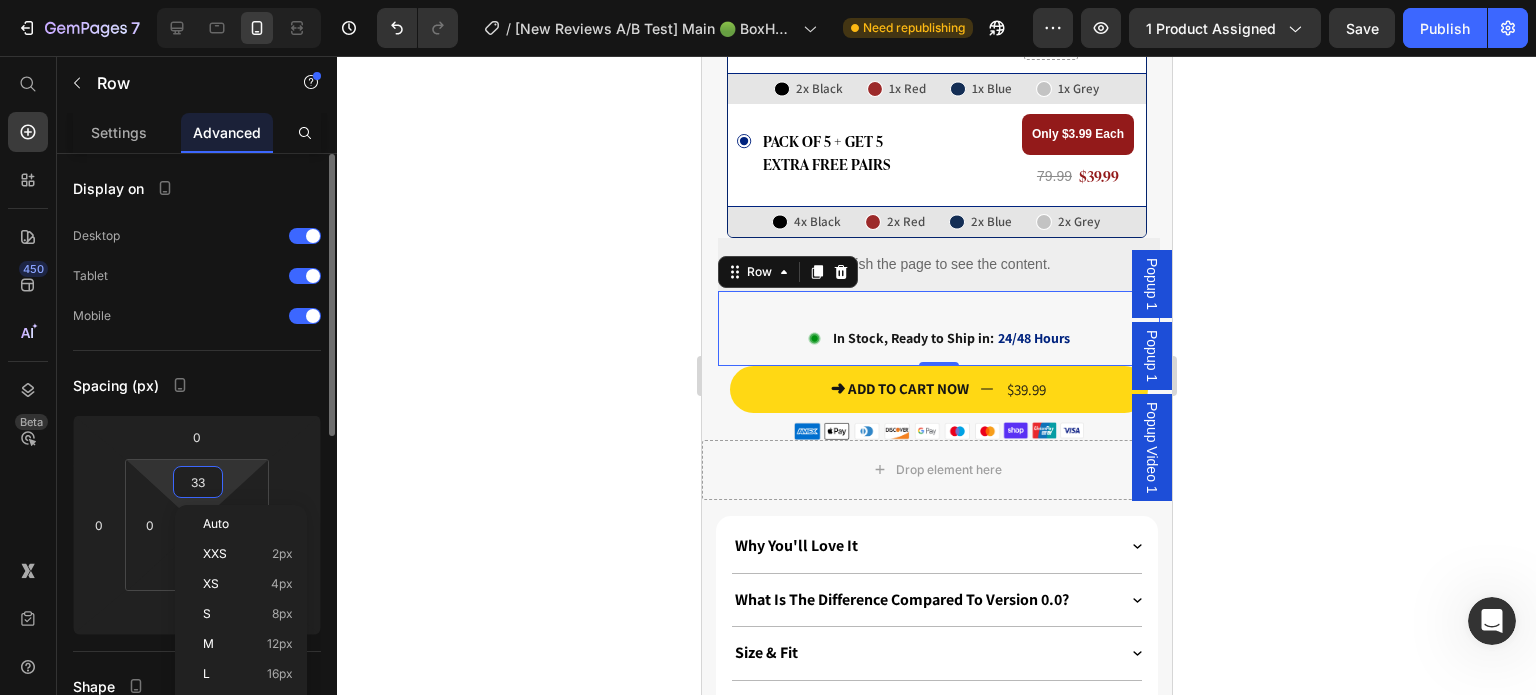 type on "1" 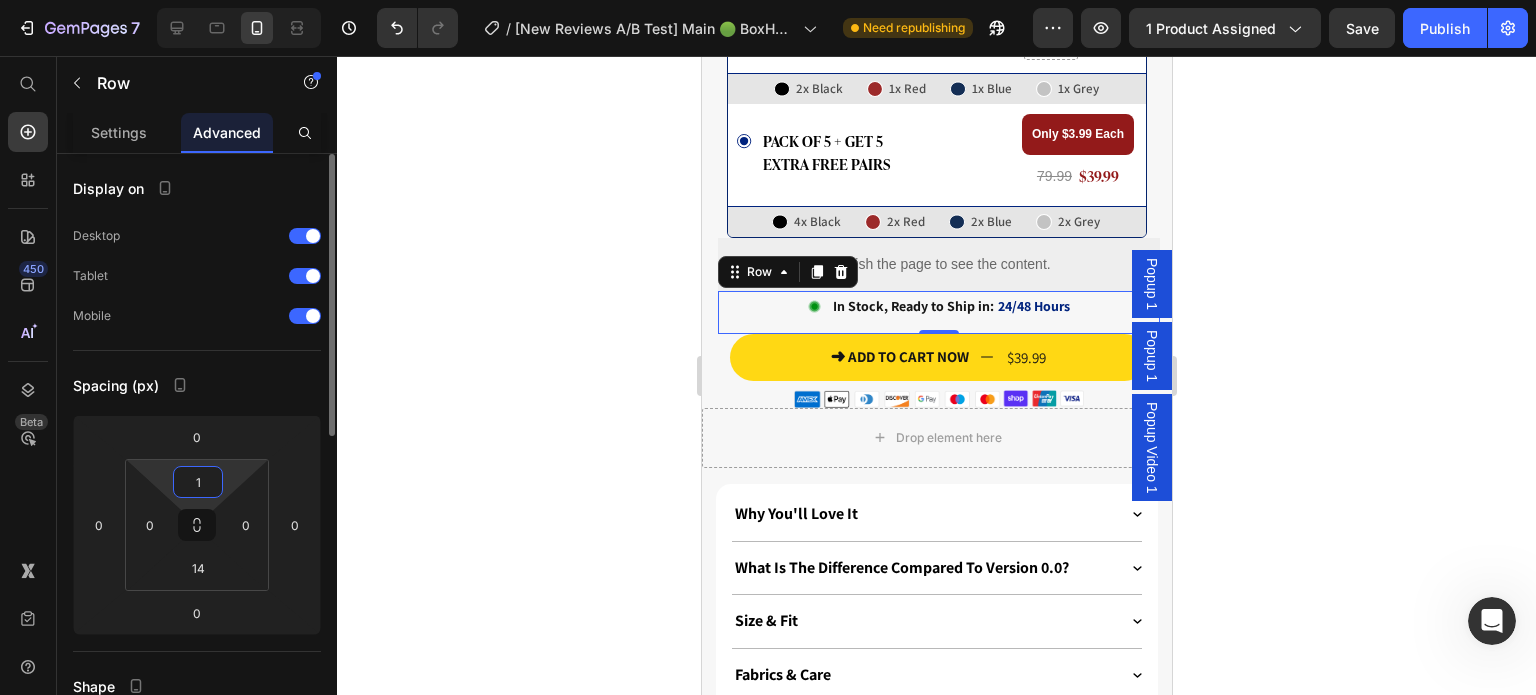 type on "12" 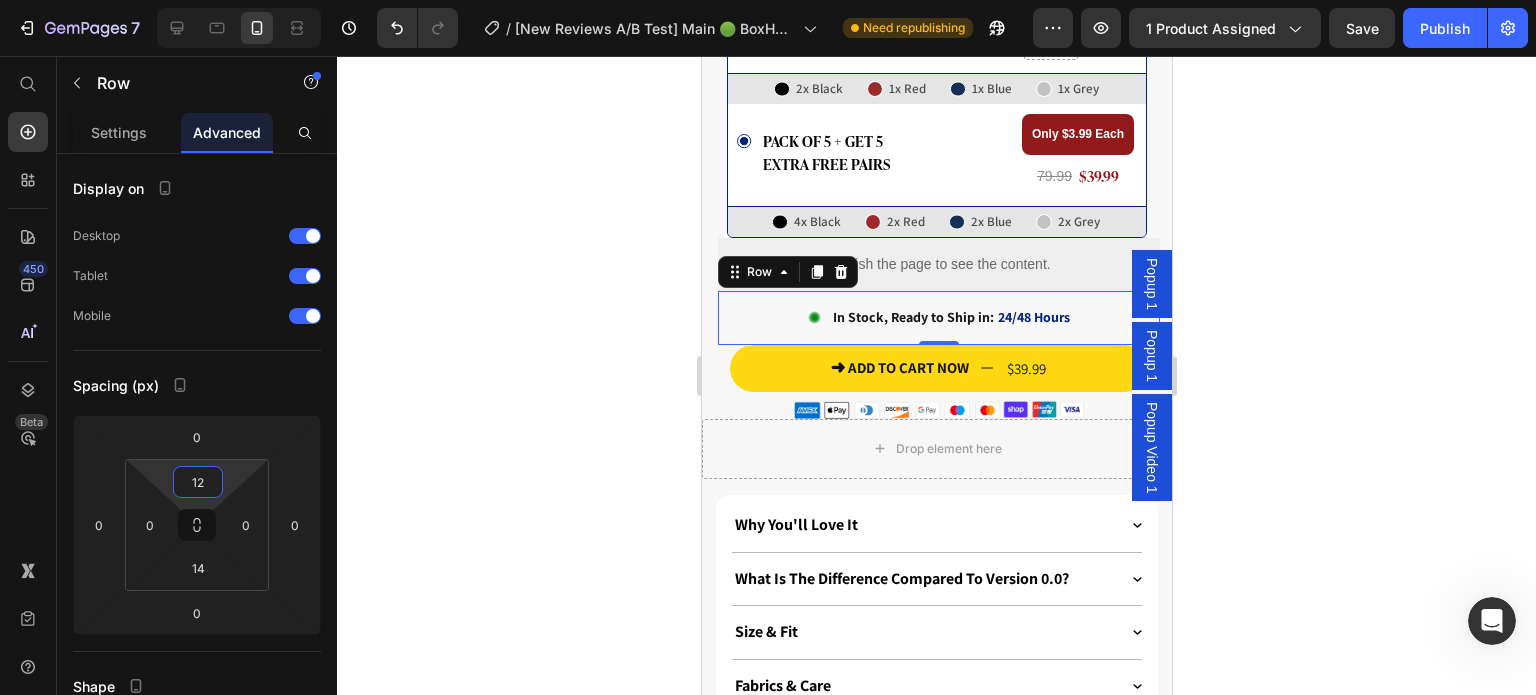 click 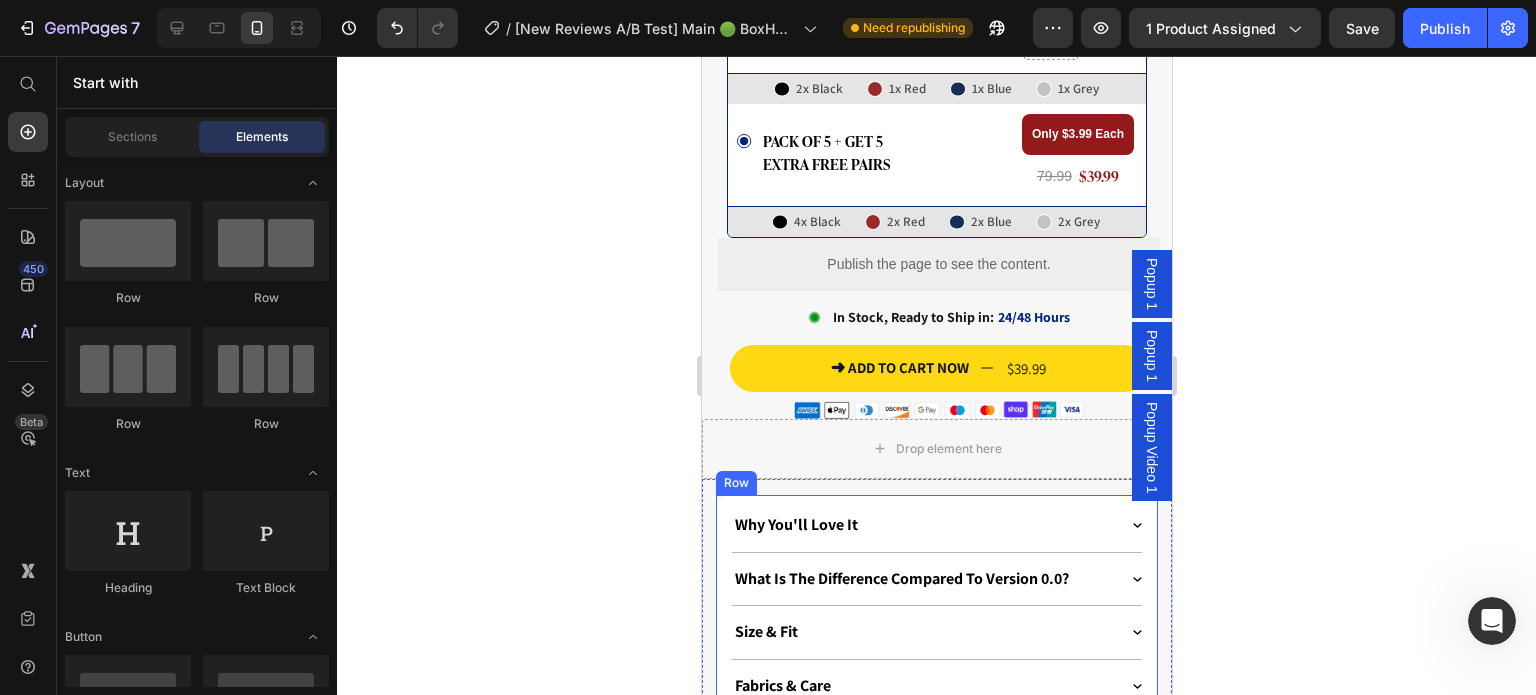 click on "Why You'll Love It
What Is The Difference Compared To Version 0.0?
Size & Fit
Fabrics & Care
45 Day Perfect Fit Money Guarantee
Anti-Hole Guarantee
Free Returns & Exchanges Accordion Row" at bounding box center (936, 700) 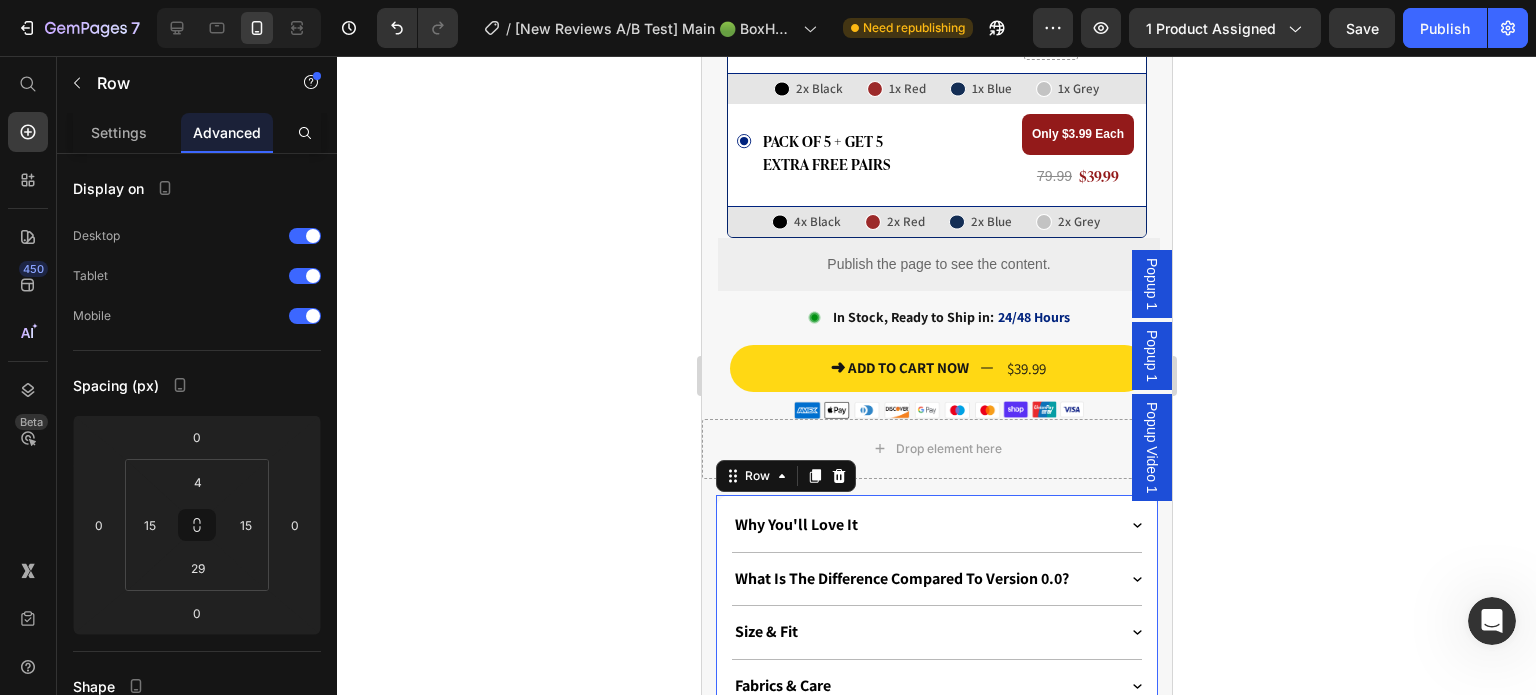 click on "Why You'll Love It
What Is The Difference Compared To Version 0.0?
Size & Fit
Fabrics & Care
45 Day Perfect Fit Money Guarantee
Anti-Hole Guarantee
Free Returns & Exchanges Accordion Row   0 Row" at bounding box center (936, 692) 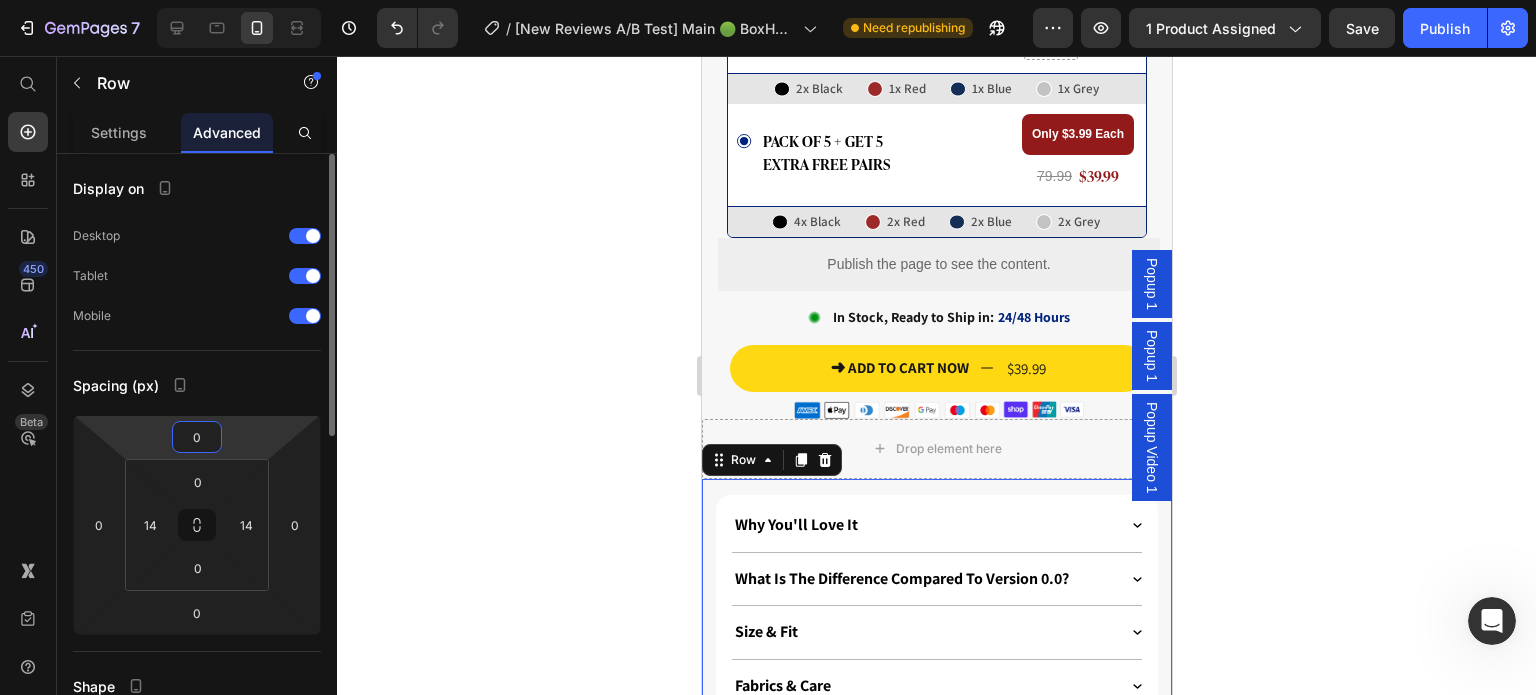 click on "0" at bounding box center [197, 437] 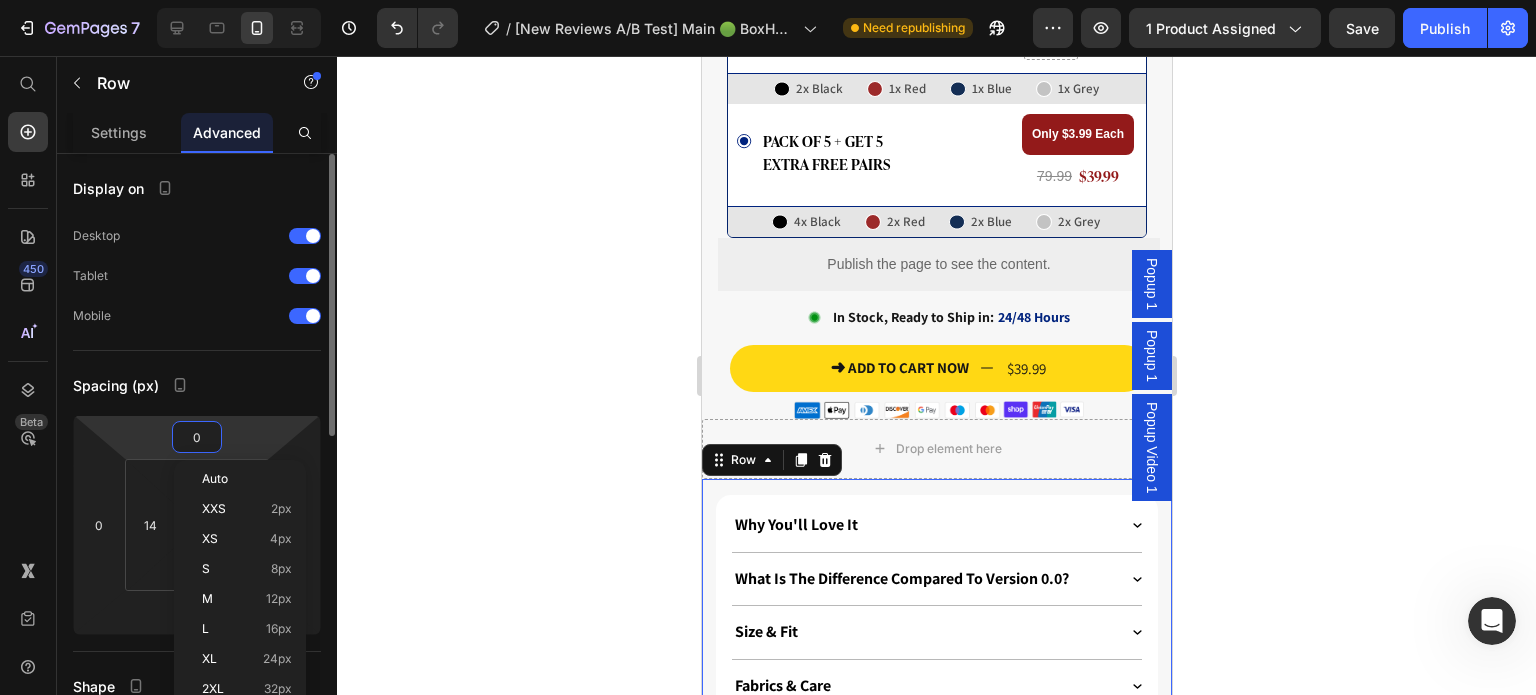 type on "8" 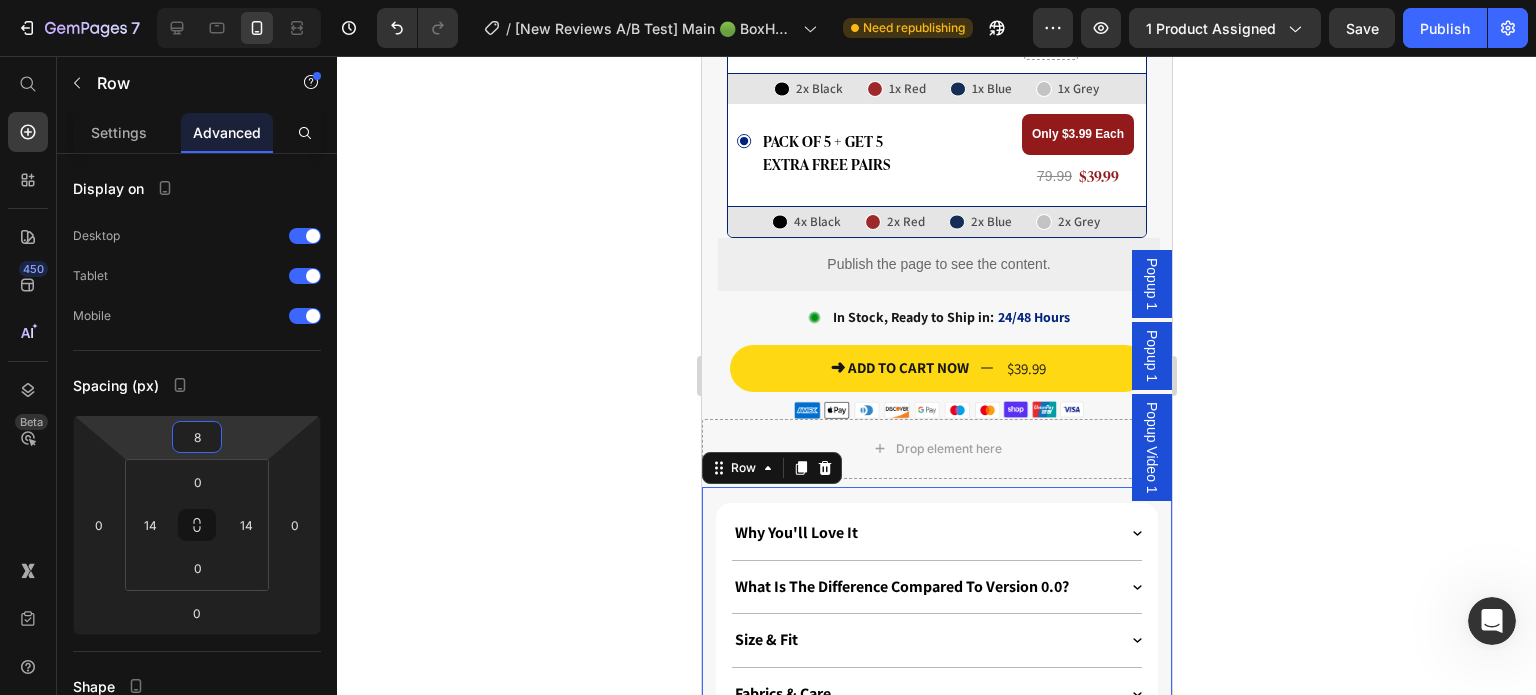 click 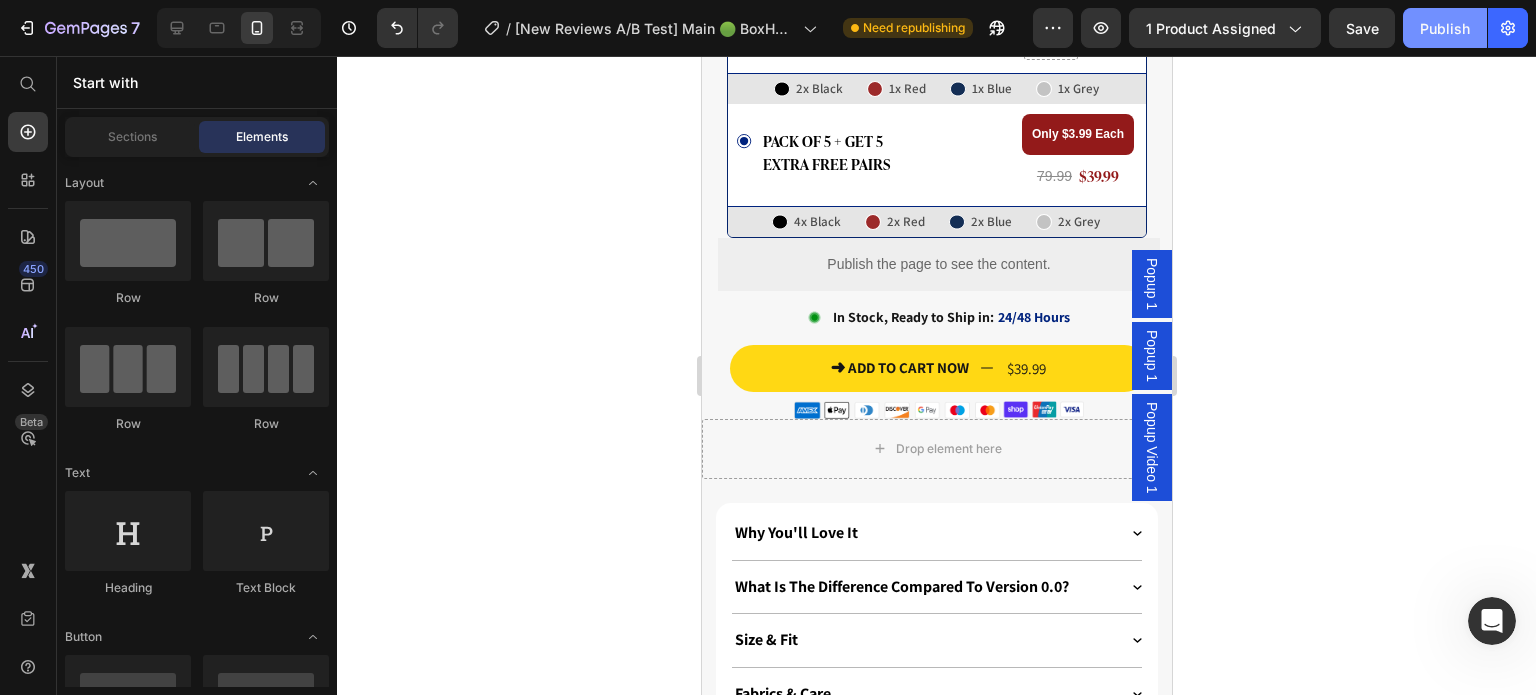 click on "Publish" at bounding box center [1445, 28] 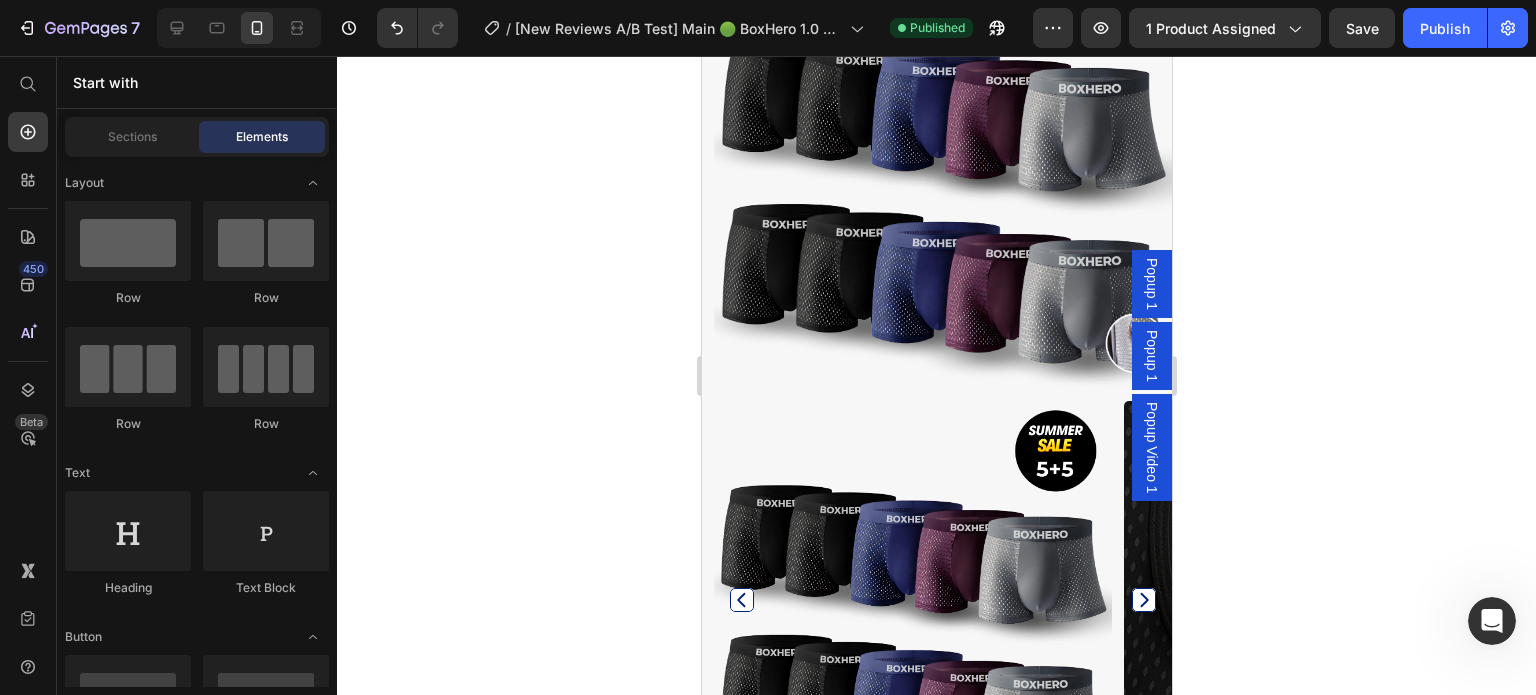scroll, scrollTop: 0, scrollLeft: 0, axis: both 